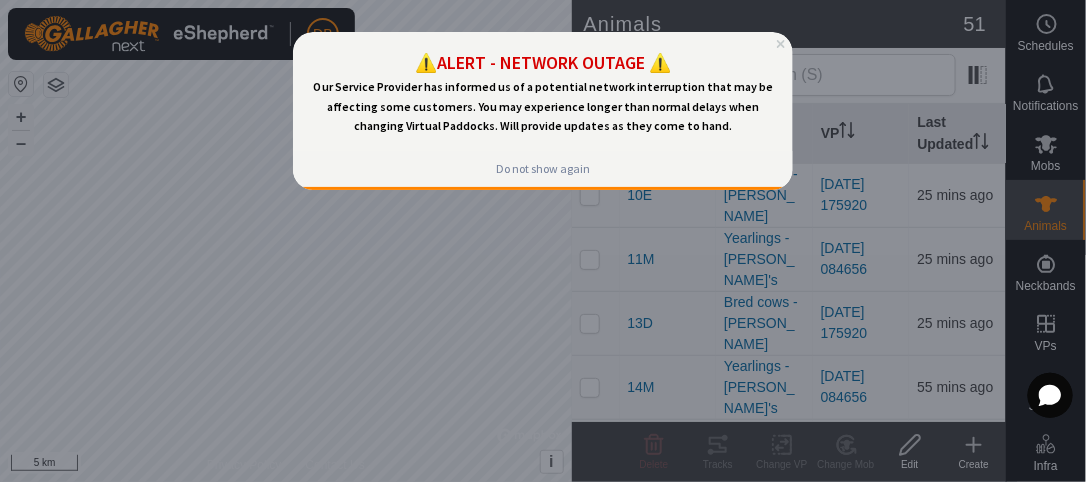 scroll, scrollTop: 0, scrollLeft: 0, axis: both 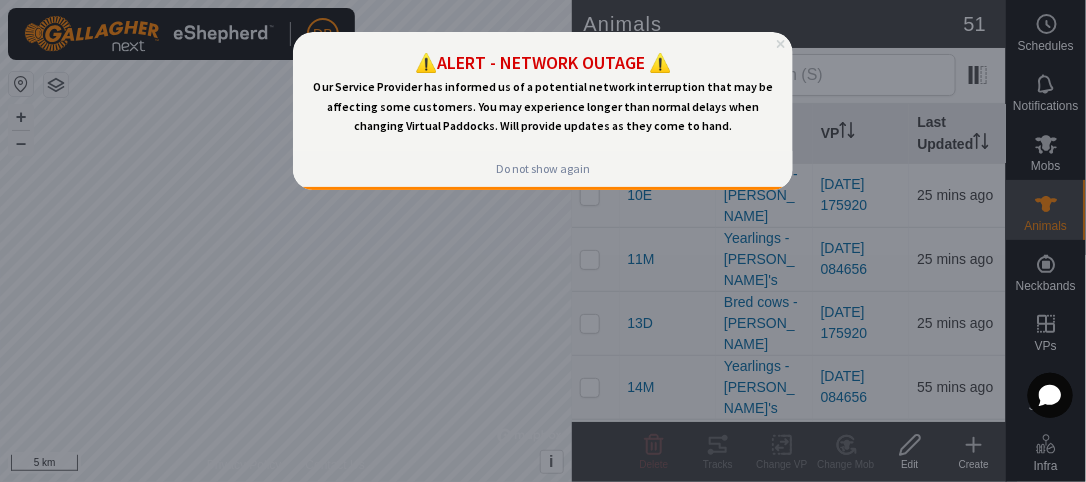 click 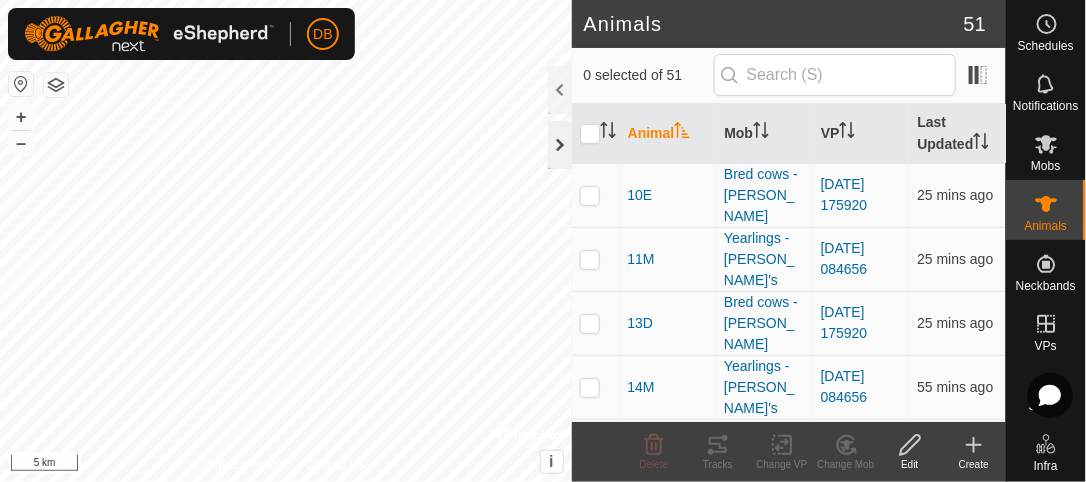 click 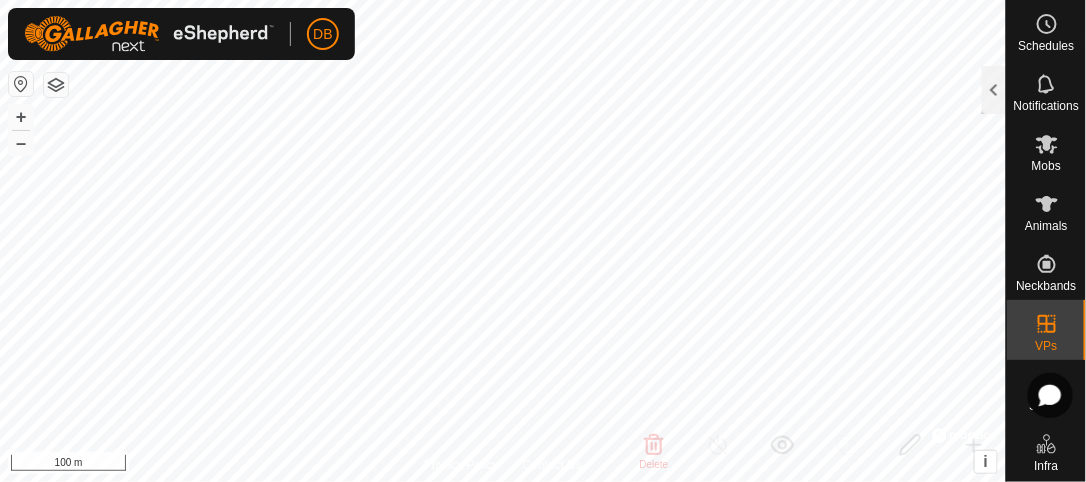checkbox on "true" 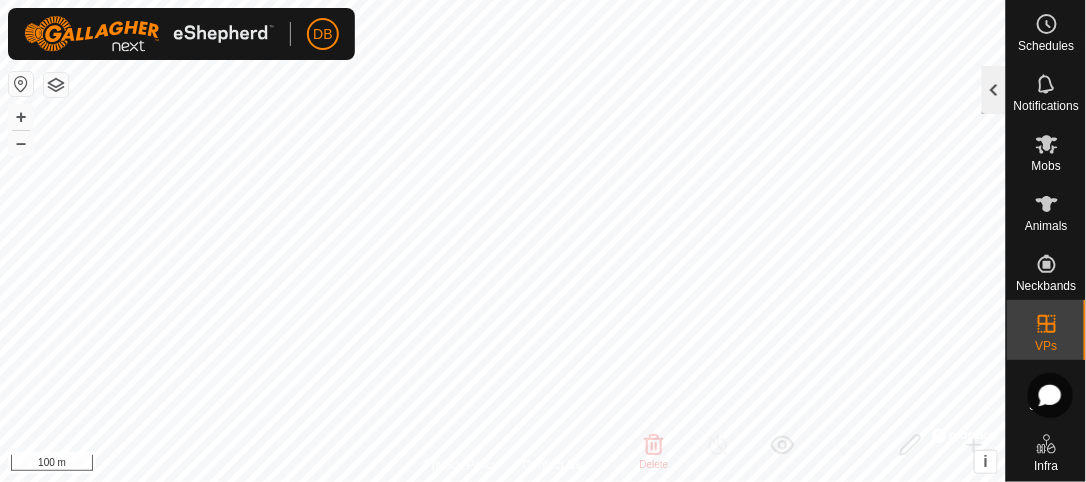 click 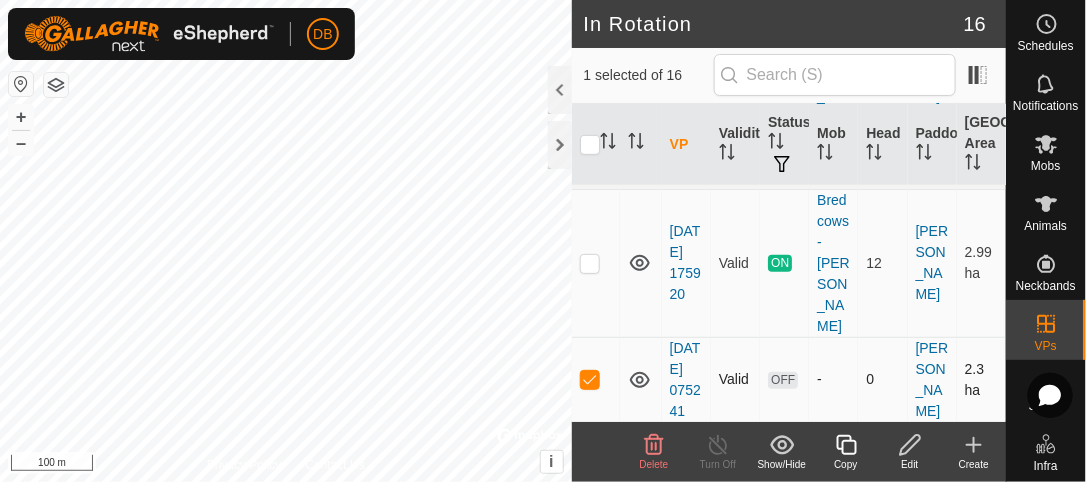 scroll, scrollTop: 245, scrollLeft: 0, axis: vertical 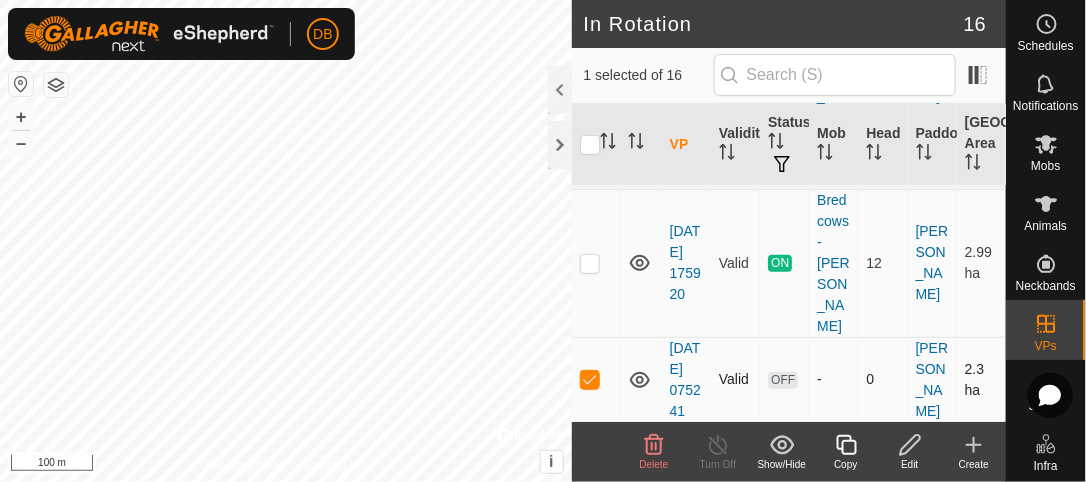 click at bounding box center (590, 379) 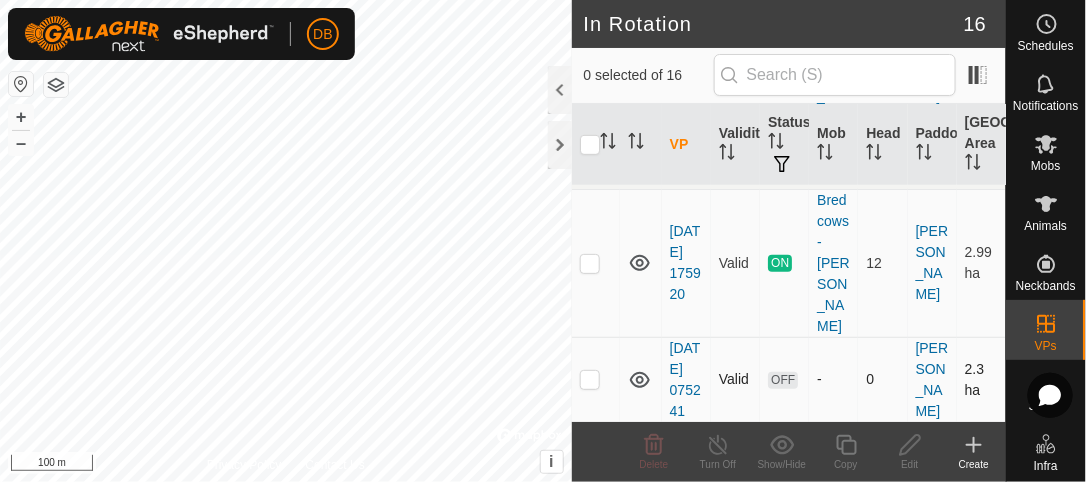 click at bounding box center (590, 379) 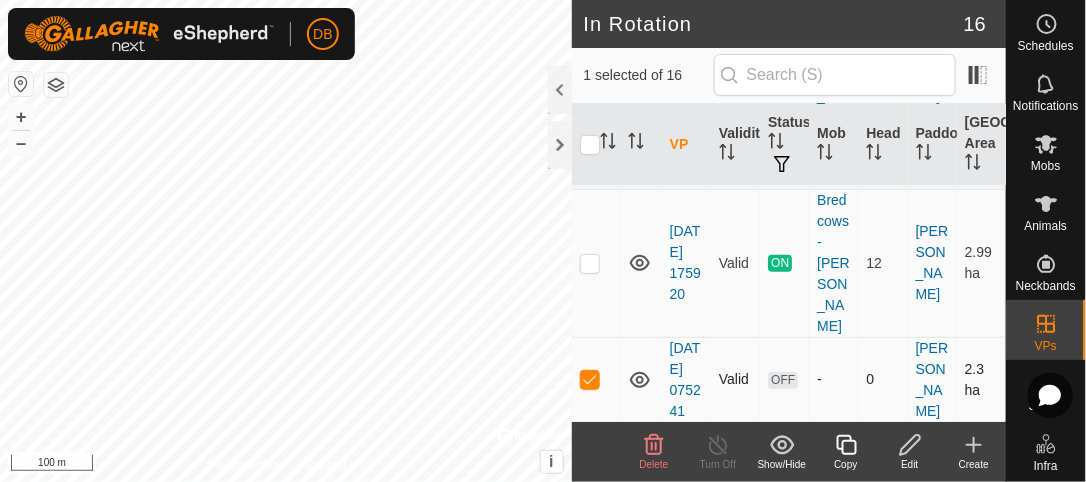 click at bounding box center [590, 379] 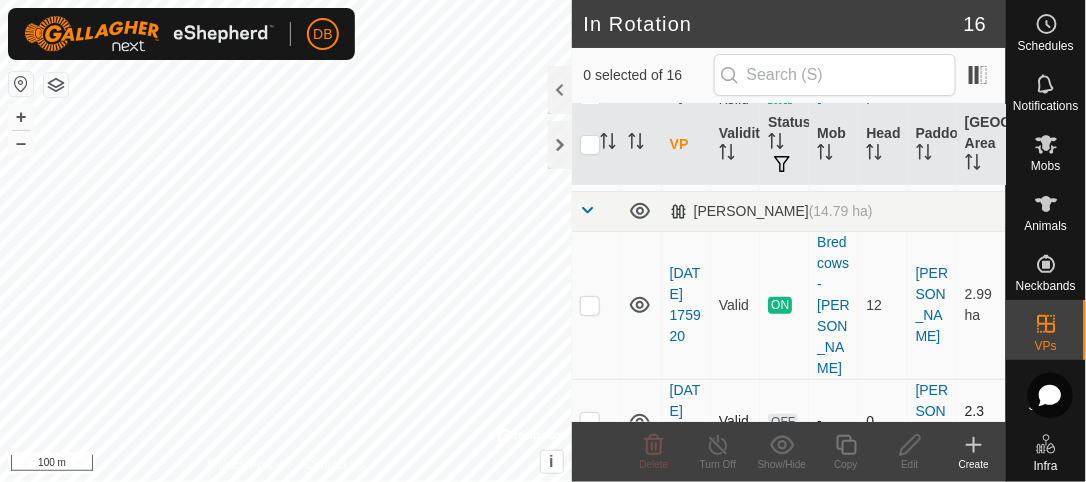 scroll, scrollTop: 178, scrollLeft: 0, axis: vertical 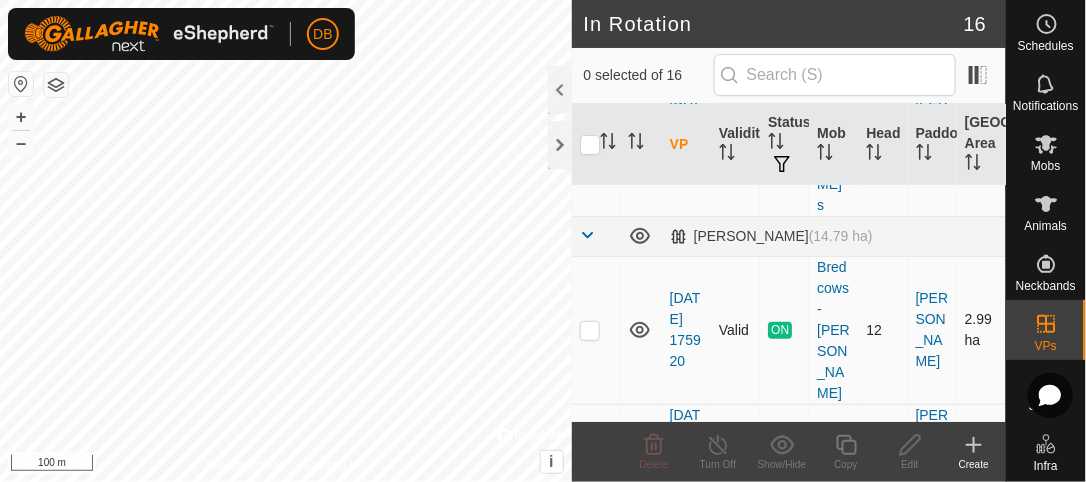 click at bounding box center [590, 330] 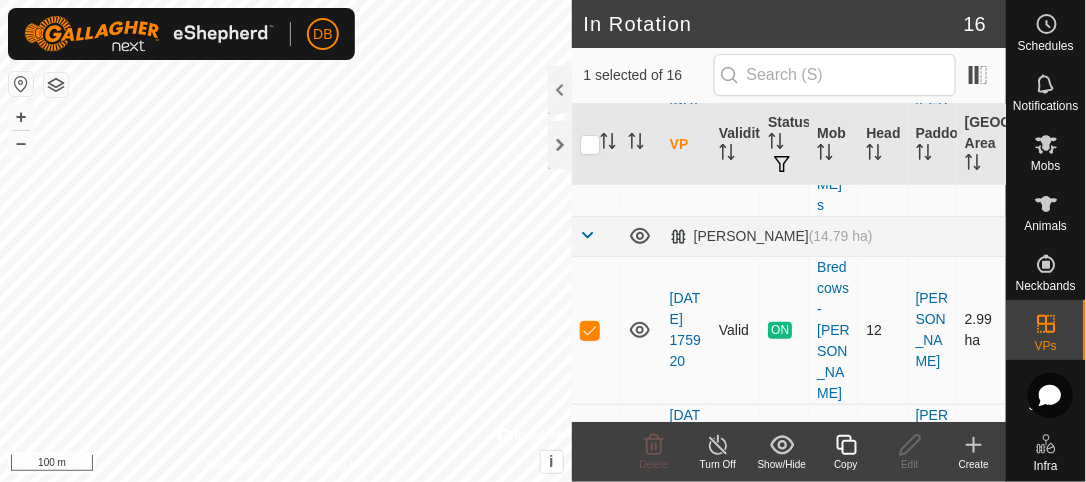 click at bounding box center (590, 330) 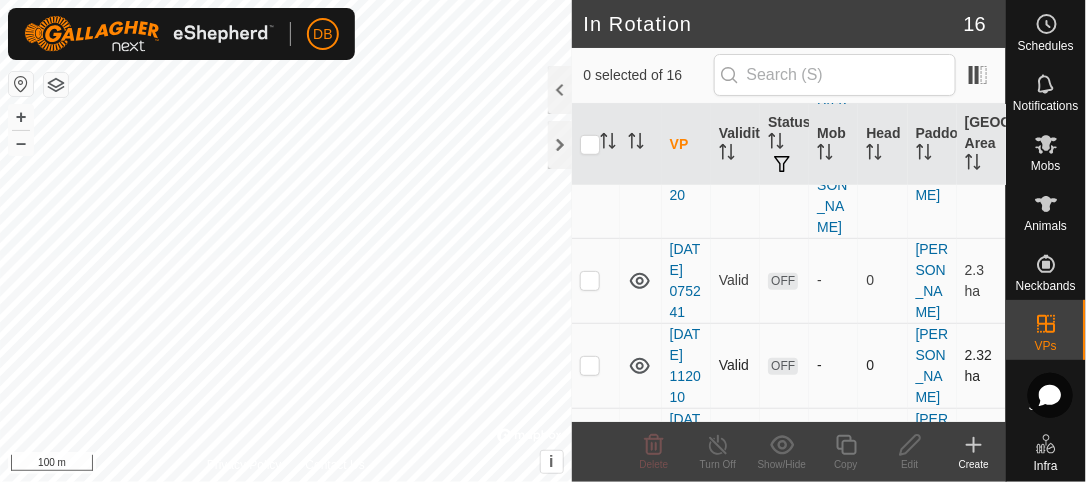 scroll, scrollTop: 349, scrollLeft: 0, axis: vertical 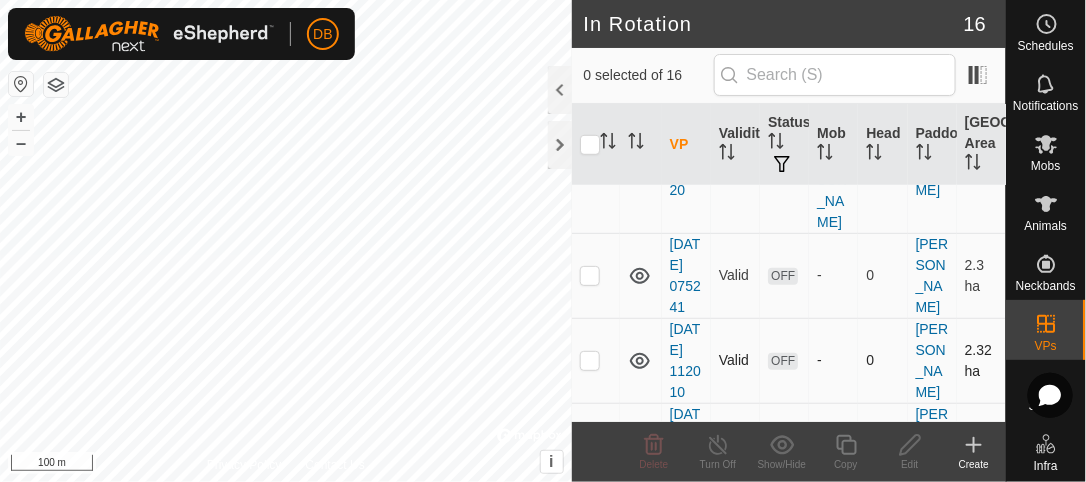 click at bounding box center (590, 360) 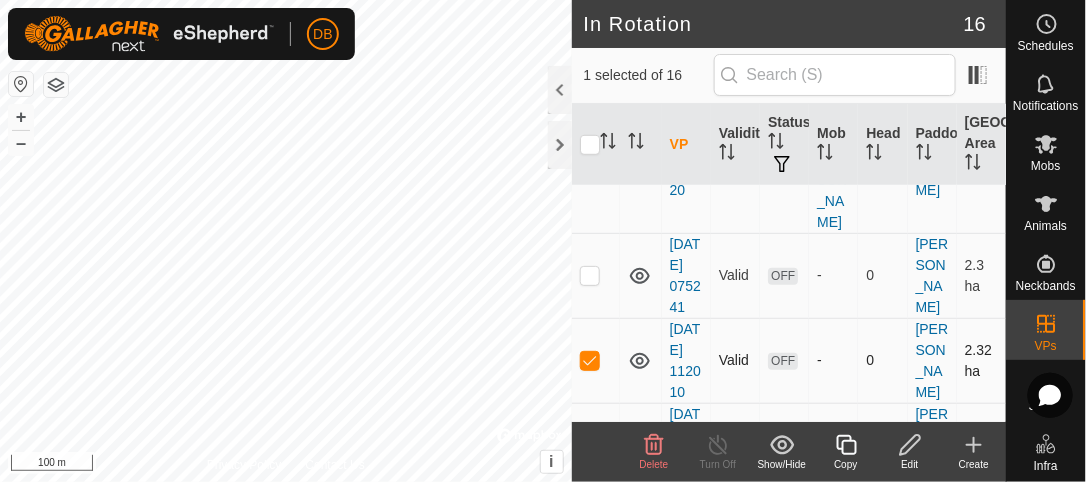 click at bounding box center (590, 360) 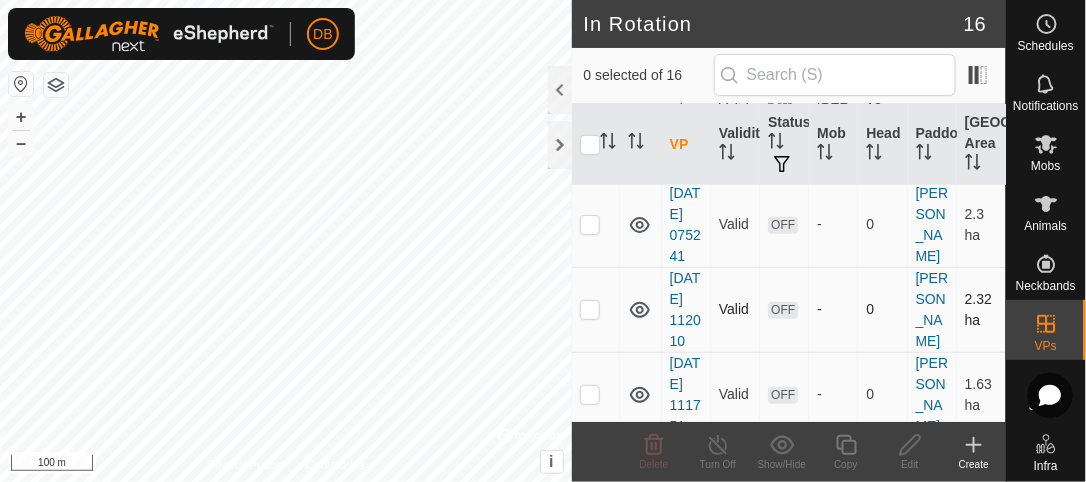 scroll, scrollTop: 421, scrollLeft: 0, axis: vertical 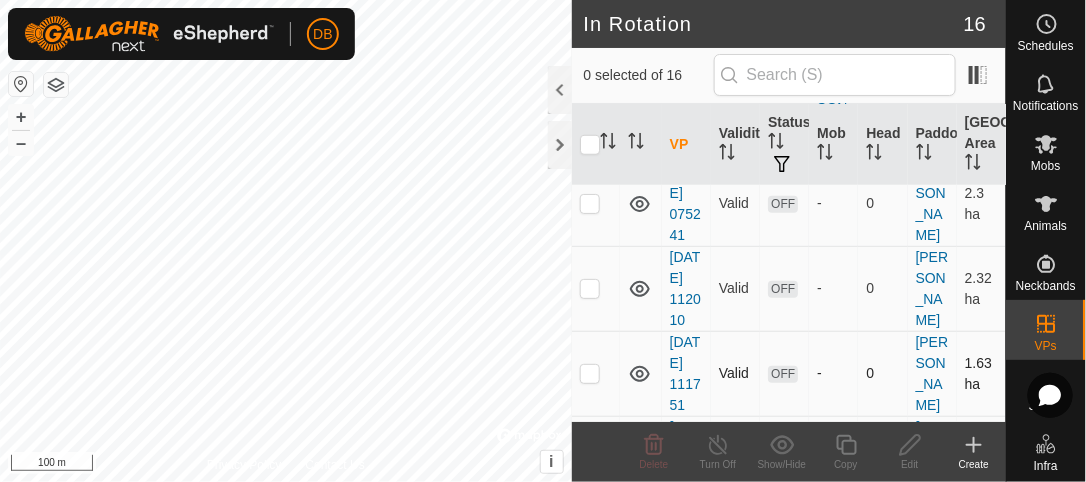 click at bounding box center (590, 373) 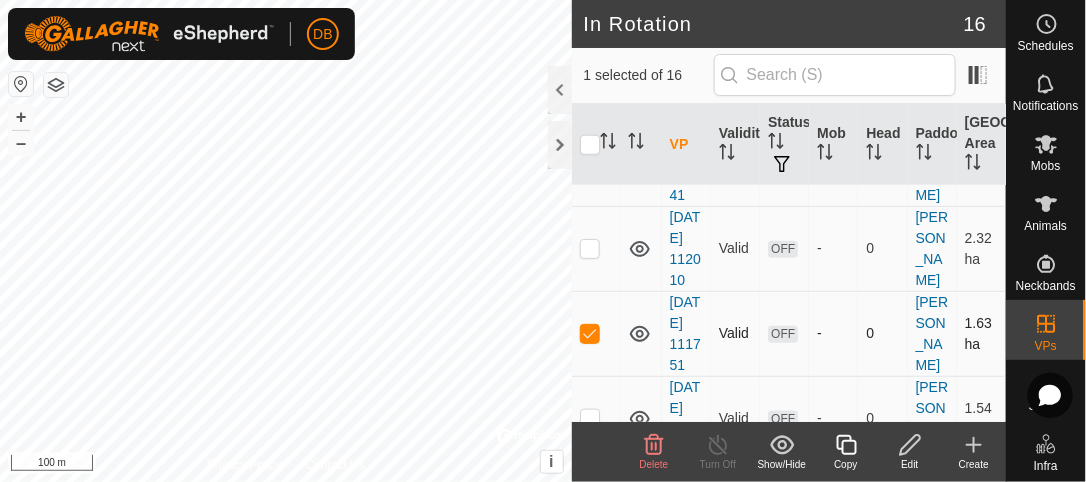 scroll, scrollTop: 489, scrollLeft: 0, axis: vertical 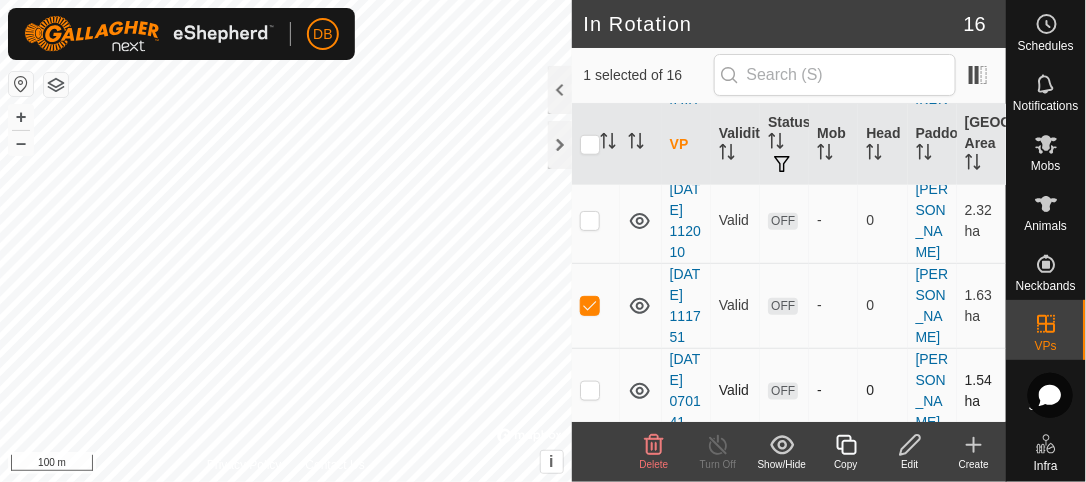 click at bounding box center (590, 390) 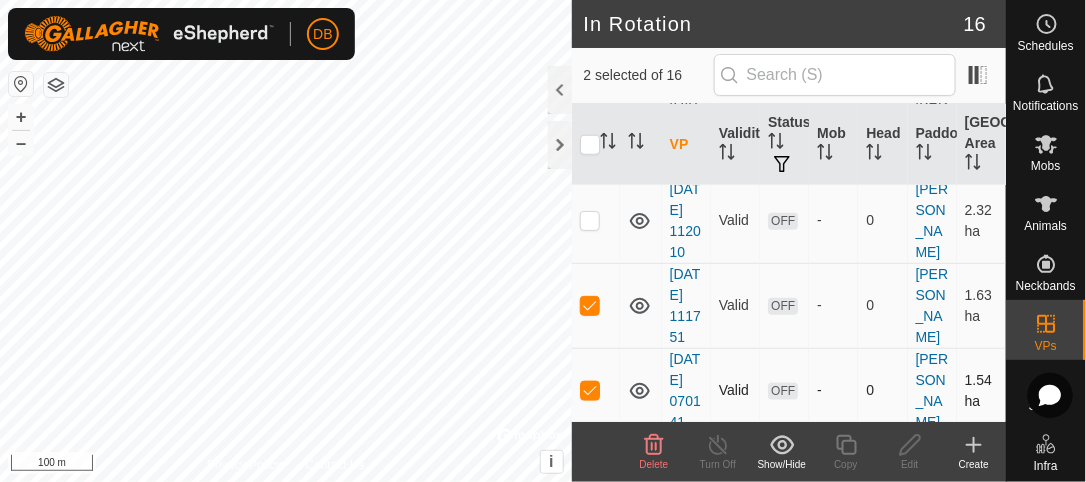 click at bounding box center [590, 390] 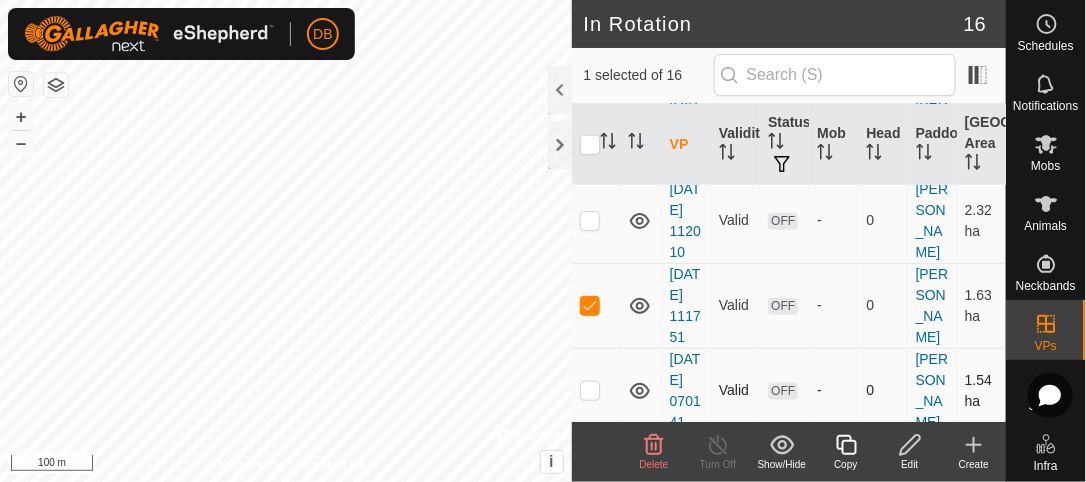 click at bounding box center (590, 390) 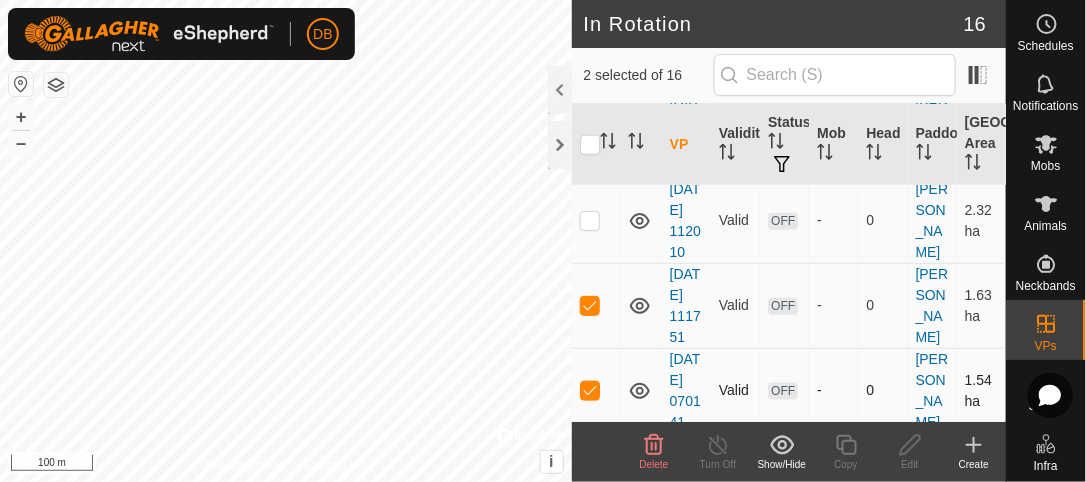 click at bounding box center [590, 390] 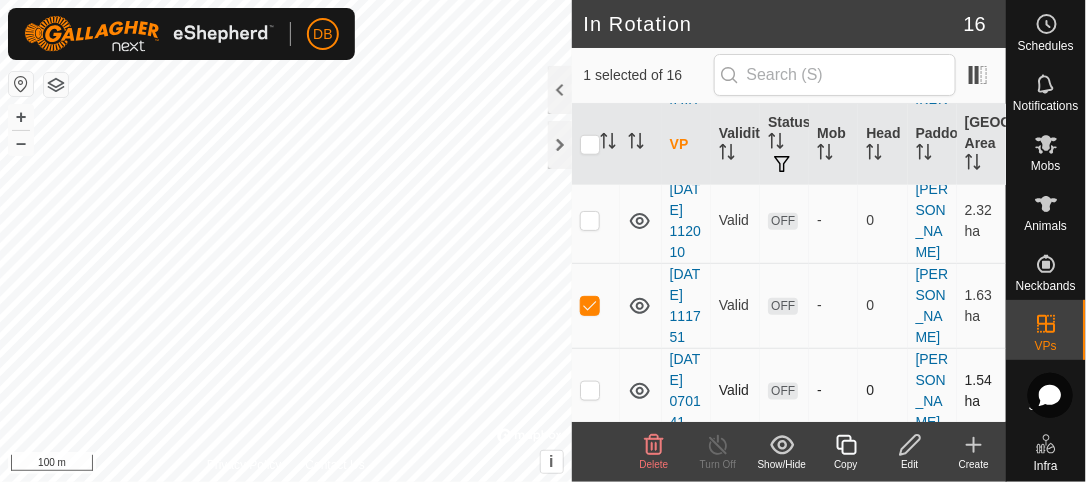 click at bounding box center (590, 390) 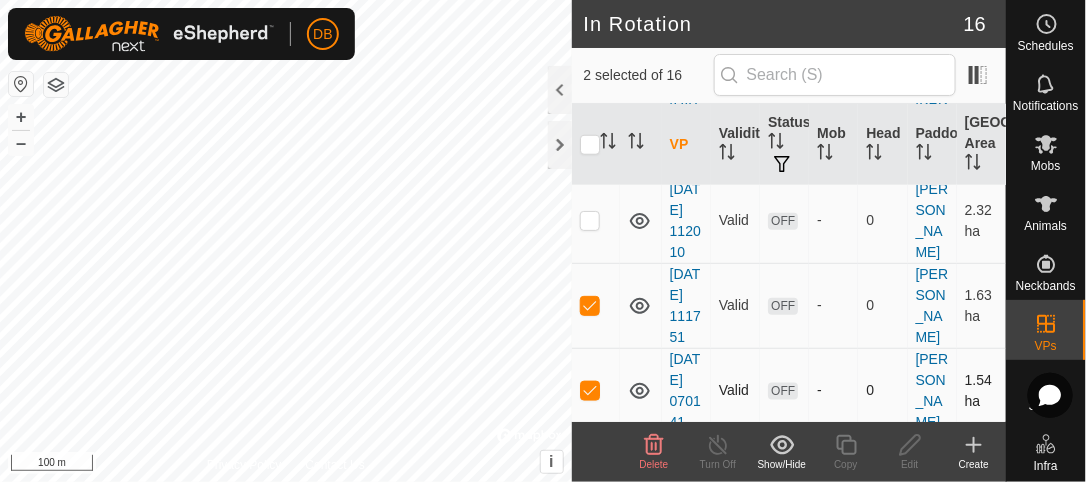 click at bounding box center (590, 390) 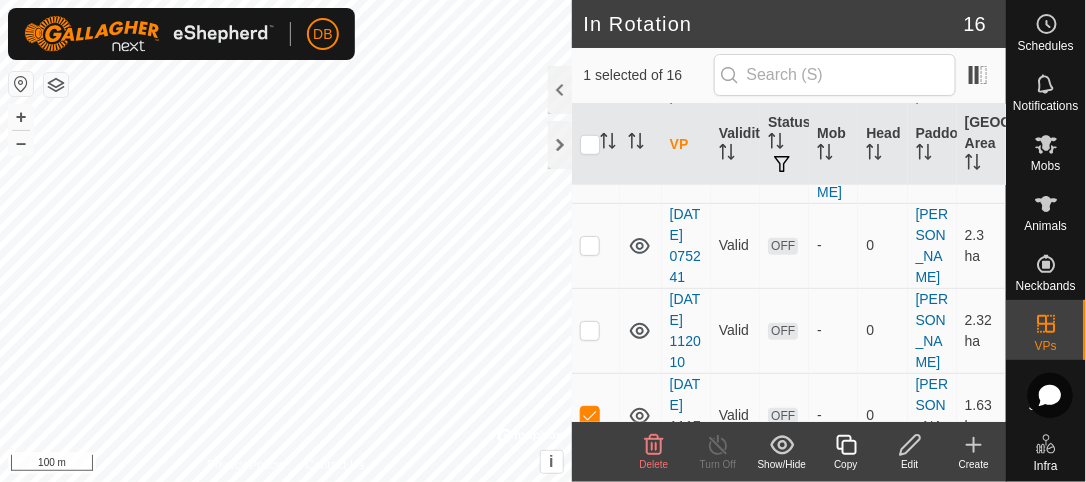 scroll, scrollTop: 377, scrollLeft: 0, axis: vertical 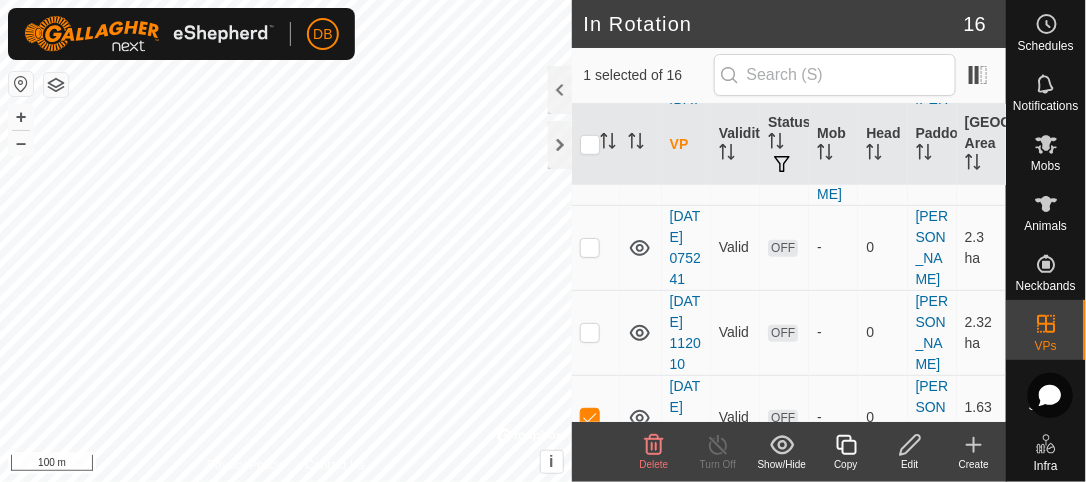 click at bounding box center (596, 417) 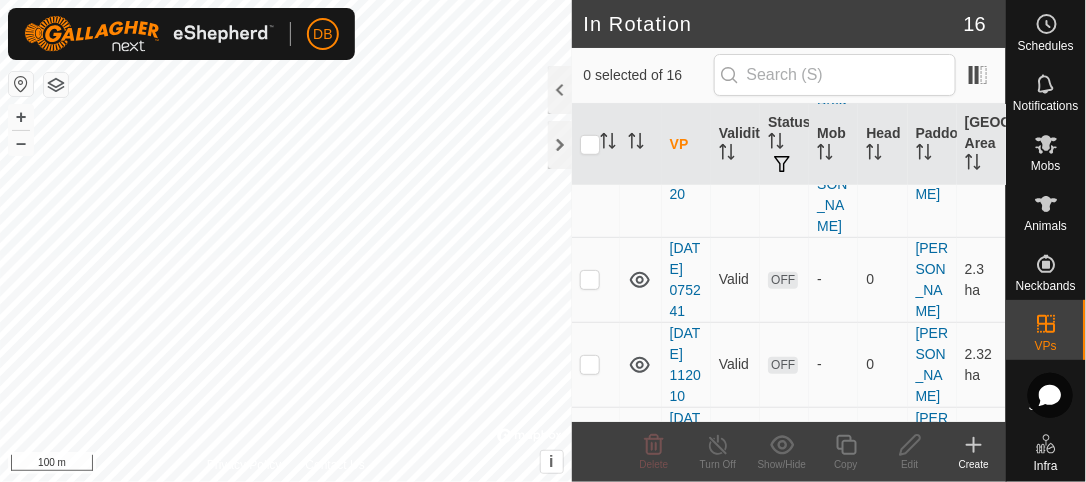 scroll, scrollTop: 344, scrollLeft: 0, axis: vertical 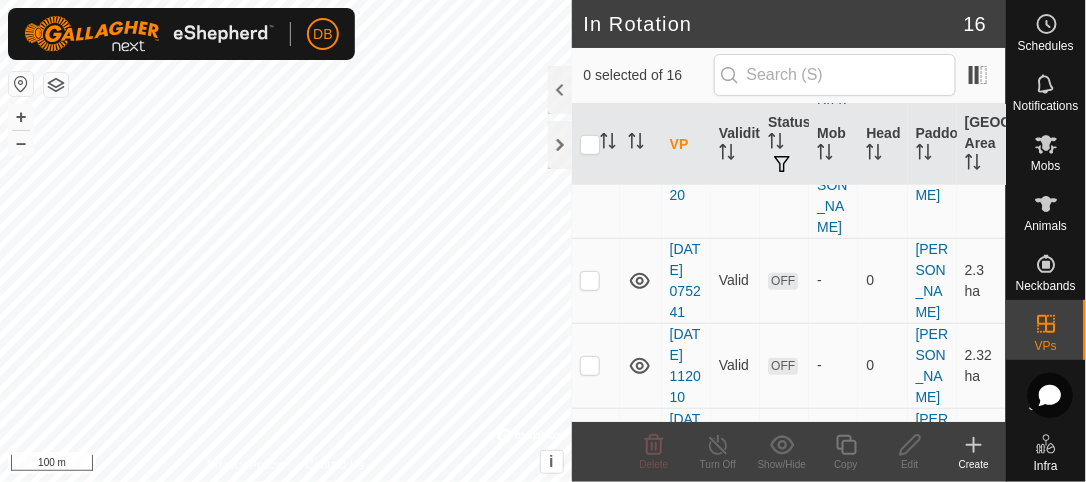 checkbox on "true" 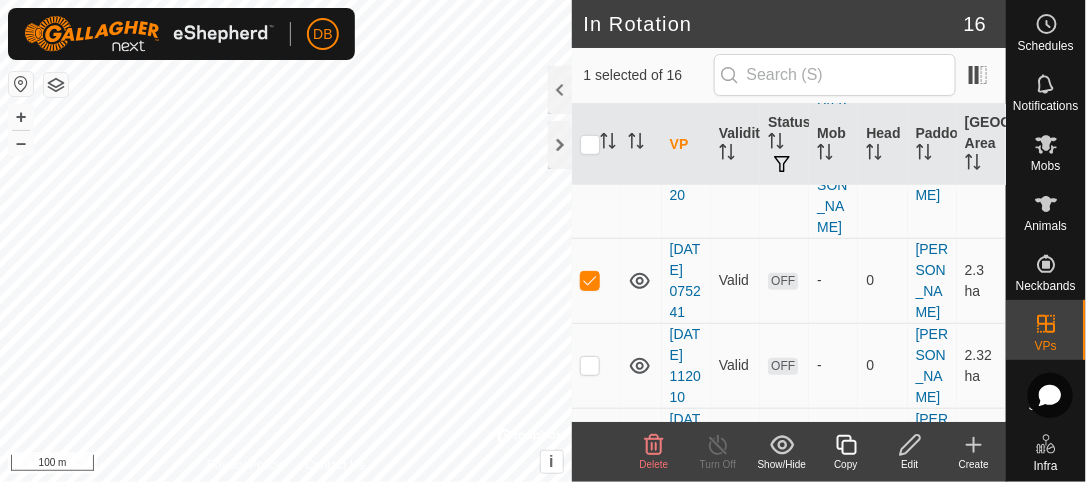 click 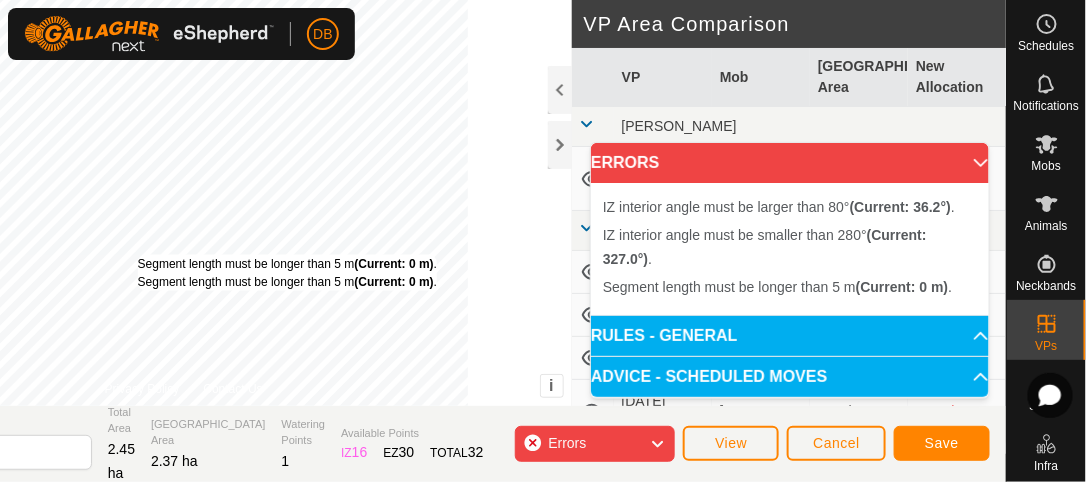 click on "Segment length must be longer than 5 m  (Current: 0 m) . Segment length must be longer than 5 m  (Current: 0 m) . + – ⇧ i ©  Mapbox , ©  OpenStreetMap ,  Improve this map 50 m" at bounding box center [184, 203] 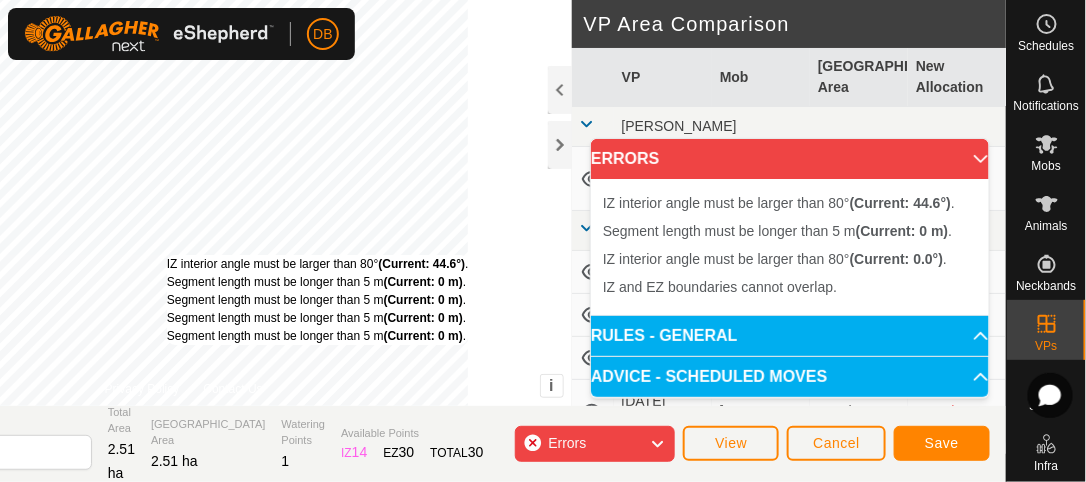 click on "IZ interior angle must be larger than 80°  (Current: 44.6°) . Segment length must be longer than 5 m  (Current: 0 m) . Segment length must be longer than 5 m  (Current: 0 m) . Segment length must be longer than 5 m  (Current: 0 m) . Segment length must be longer than 5 m  (Current: 0 m) . + – ⇧ i ©  Mapbox , ©  OpenStreetMap ,  Improve this map 50 m" at bounding box center (184, 203) 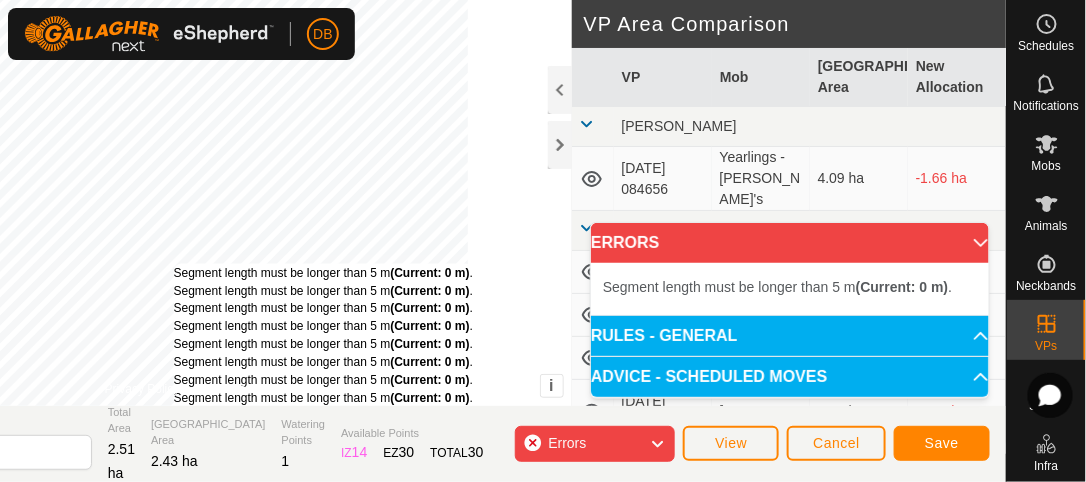 click on "Segment length must be longer than 5 m  (Current: 0 m) . Segment length must be longer than 5 m  (Current: 0 m) . Segment length must be longer than 5 m  (Current: 0 m) . Segment length must be longer than 5 m  (Current: 0 m) . Segment length must be longer than 5 m  (Current: 0 m) . Segment length must be longer than 5 m  (Current: 0 m) . Segment length must be longer than 5 m  (Current: 0 m) . Segment length must be longer than 5 m  (Current: 0 m) . + – ⇧ i ©  Mapbox , ©  OpenStreetMap ,  Improve this map 50 m" at bounding box center [184, 203] 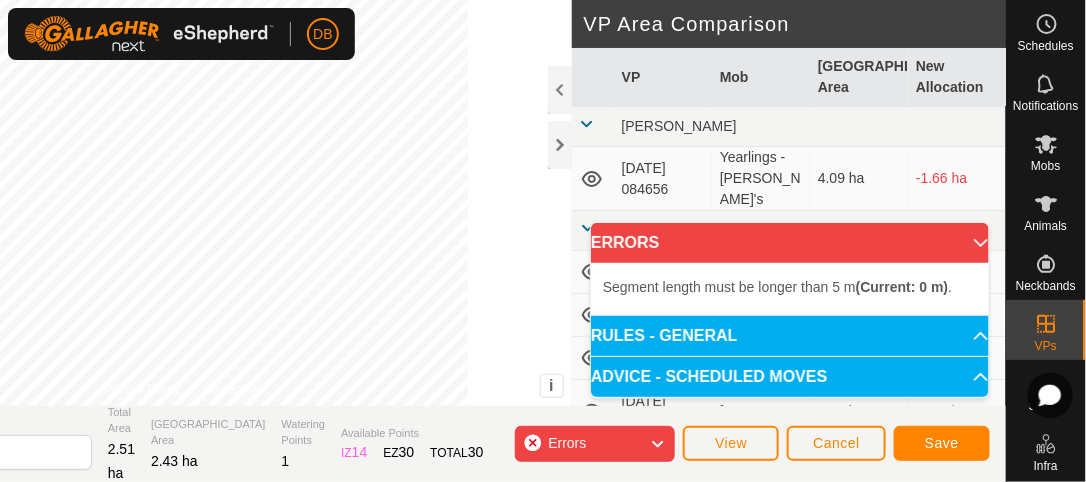 click 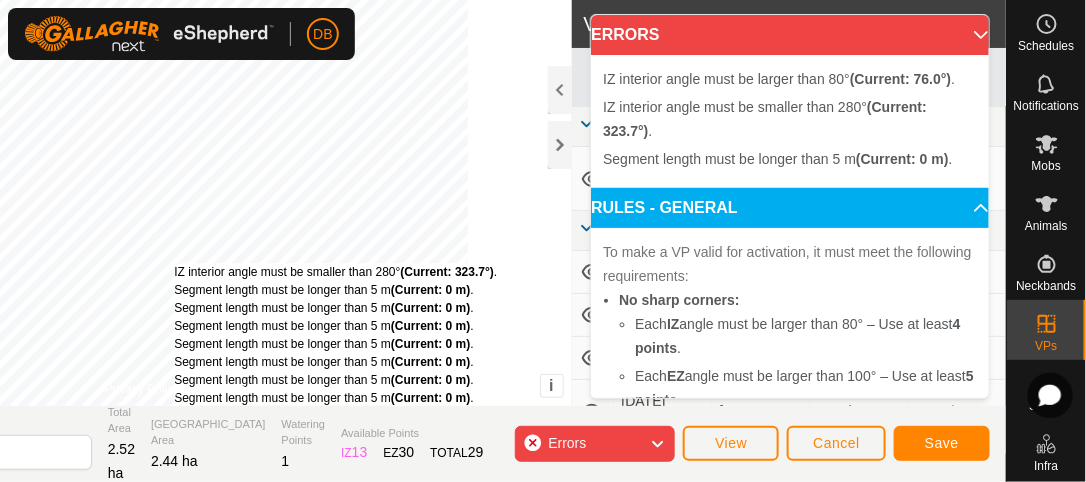 click on "IZ interior angle must be smaller than 280°  (Current: 323.7°) . Segment length must be longer than 5 m  (Current: 0 m) . Segment length must be longer than 5 m  (Current: 0 m) . Segment length must be longer than 5 m  (Current: 0 m) . Segment length must be longer than 5 m  (Current: 0 m) . Segment length must be longer than 5 m  (Current: 0 m) . Segment length must be longer than 5 m  (Current: 0 m) . Segment length must be longer than 5 m  (Current: 0 m) . Segment length must be longer than 5 m  (Current: 0 m) . + – ⇧ i ©  Mapbox , ©  OpenStreetMap ,  Improve this map 50 m" at bounding box center (184, 203) 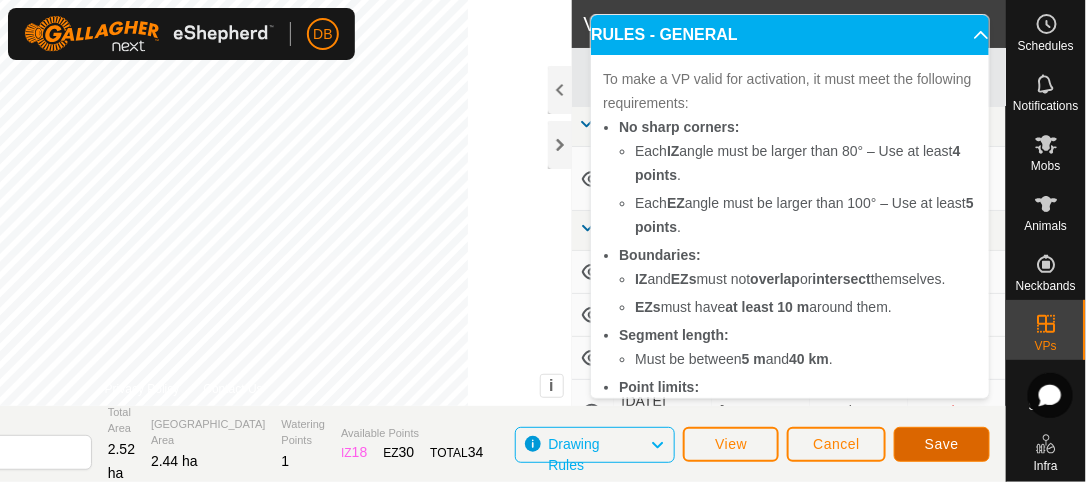 click on "Save" 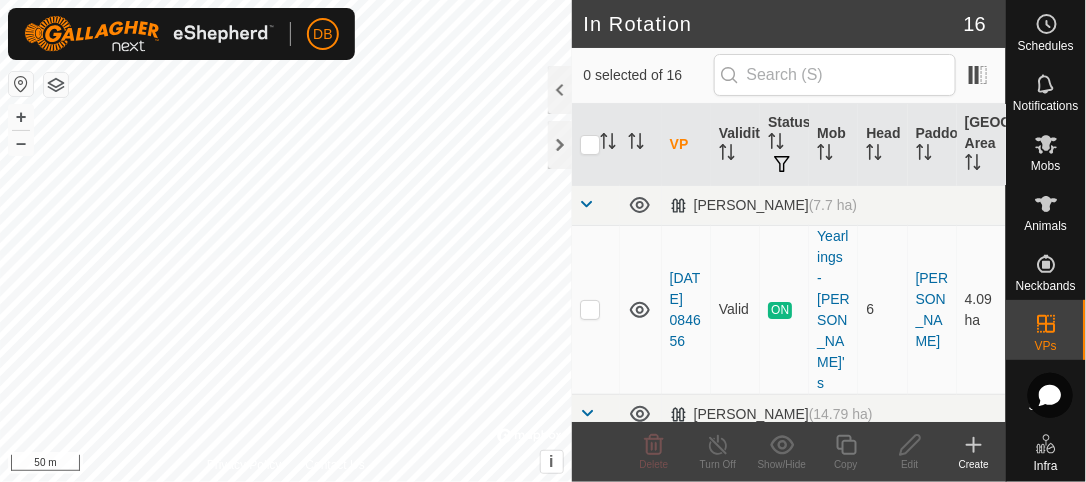 checkbox on "true" 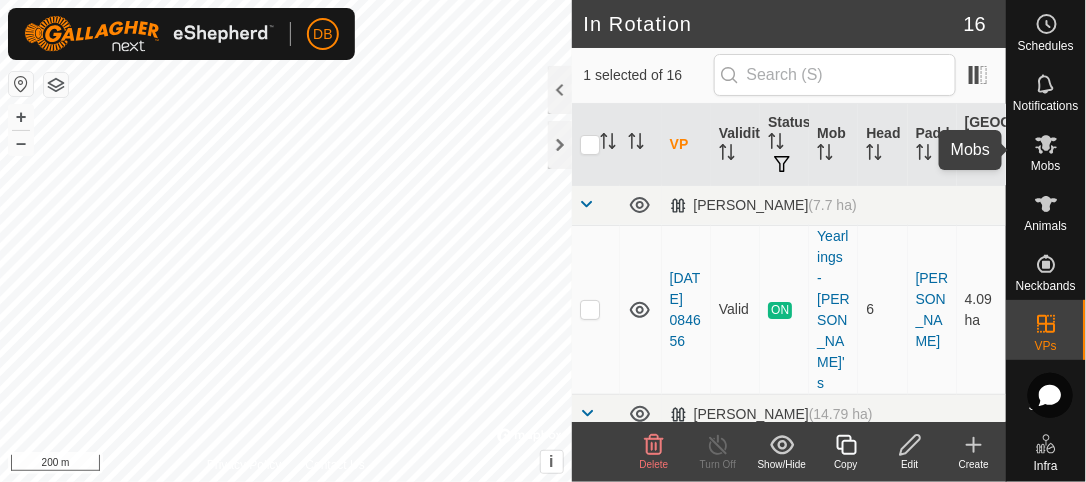 click at bounding box center (1047, 144) 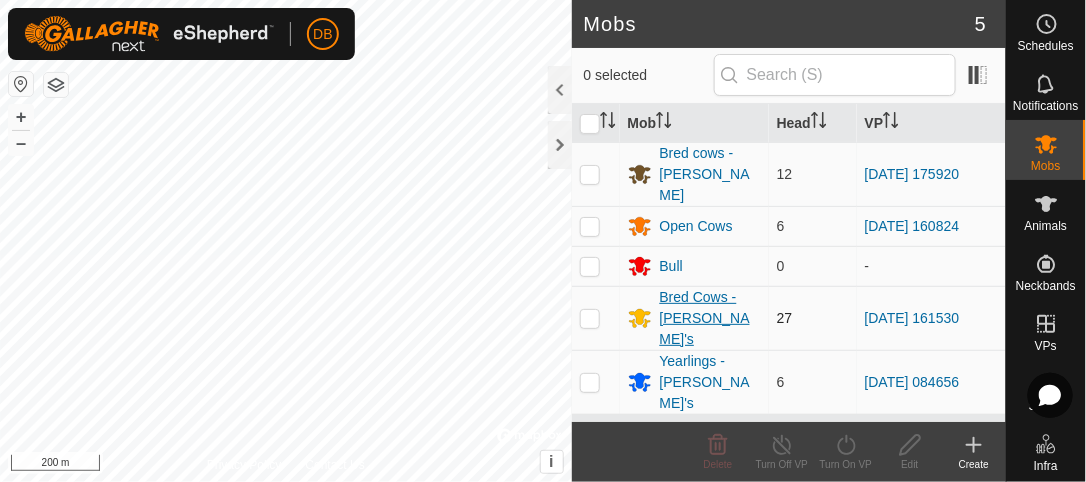 click on "Bred Cows - [PERSON_NAME]'s" at bounding box center [710, 318] 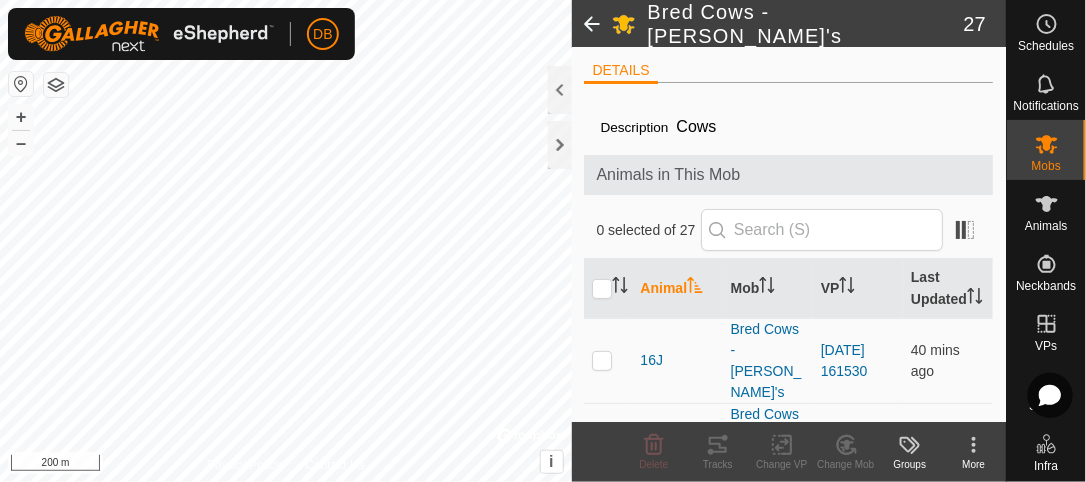 scroll, scrollTop: 0, scrollLeft: 0, axis: both 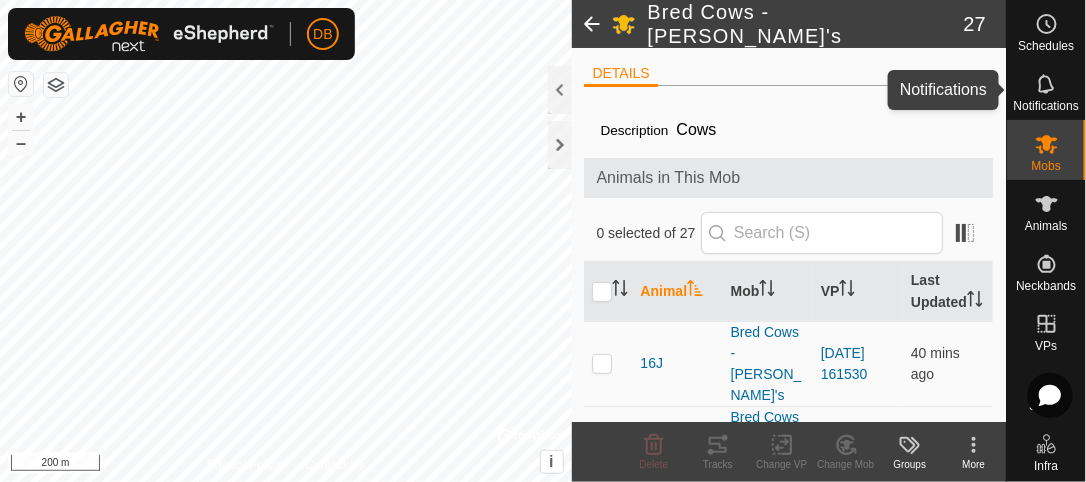click 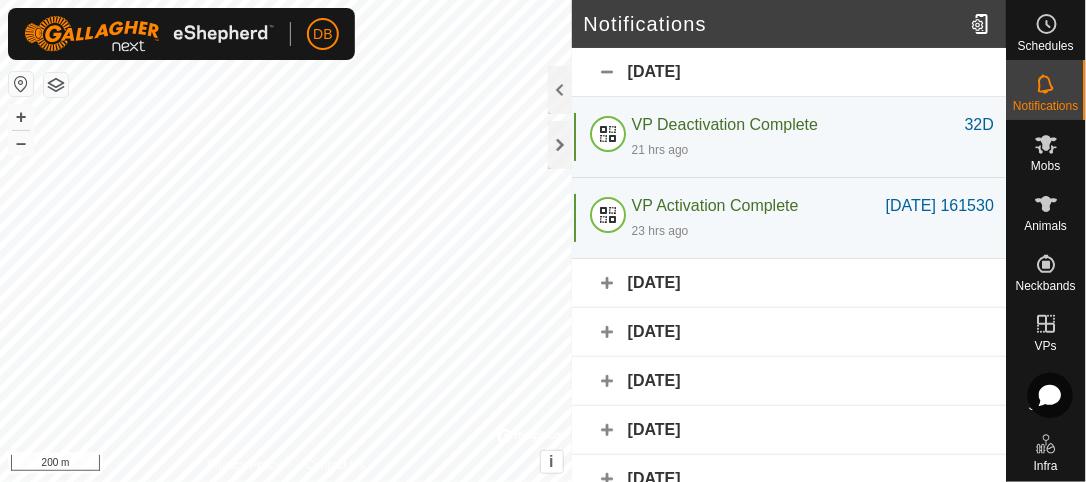 click on "[DATE]" 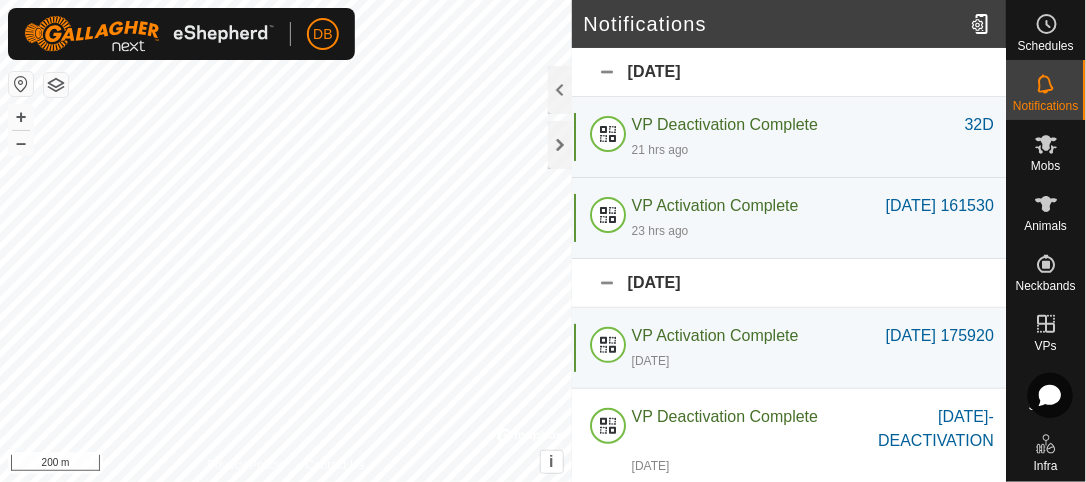 scroll, scrollTop: 0, scrollLeft: 0, axis: both 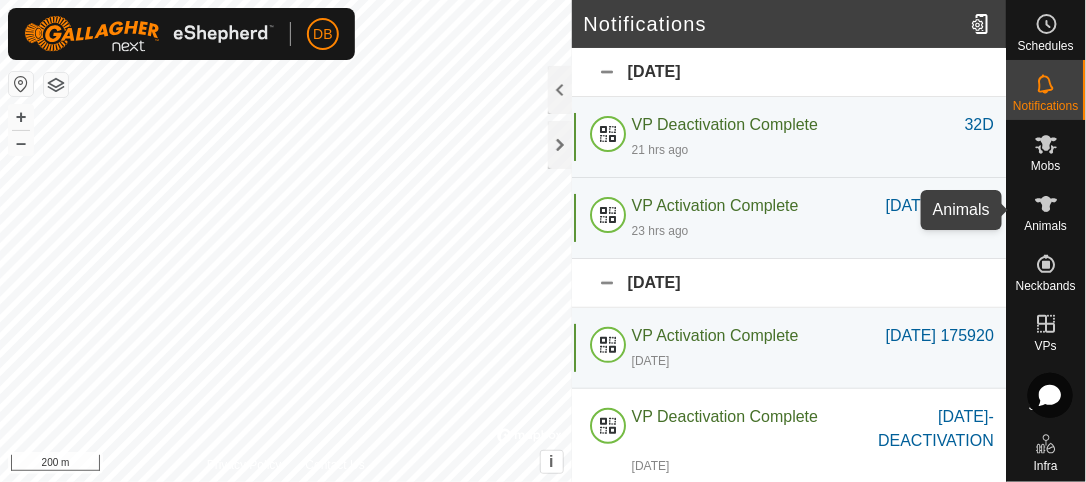 click 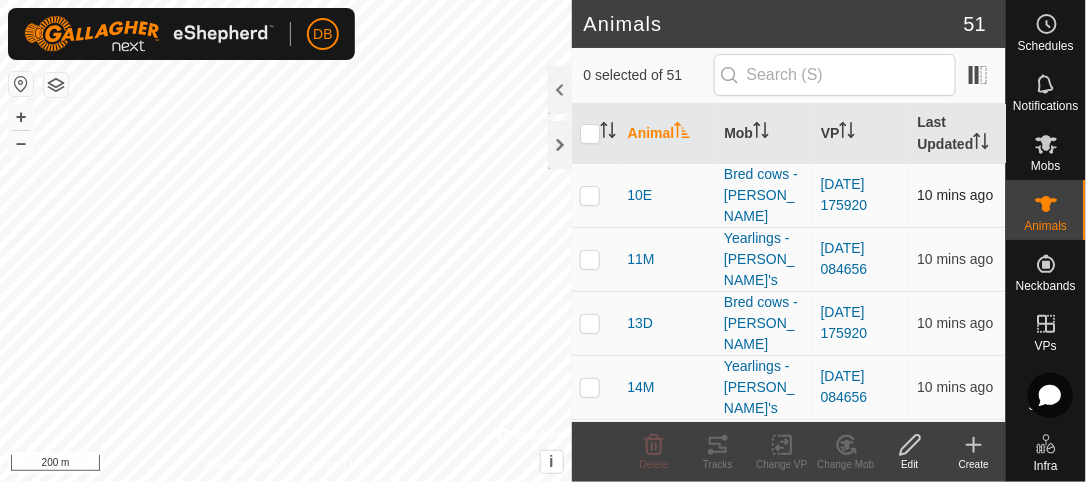 click at bounding box center (590, 195) 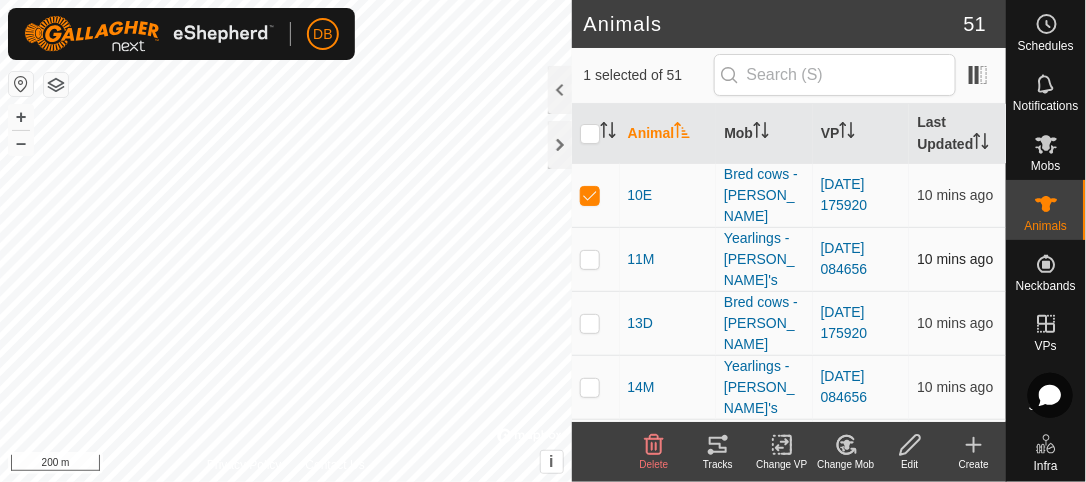 click at bounding box center [590, 259] 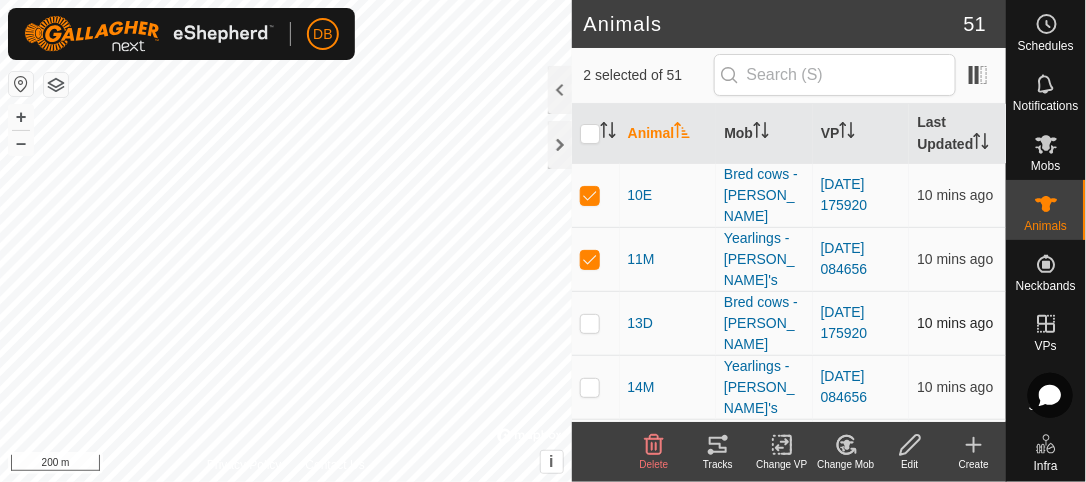 click at bounding box center [590, 323] 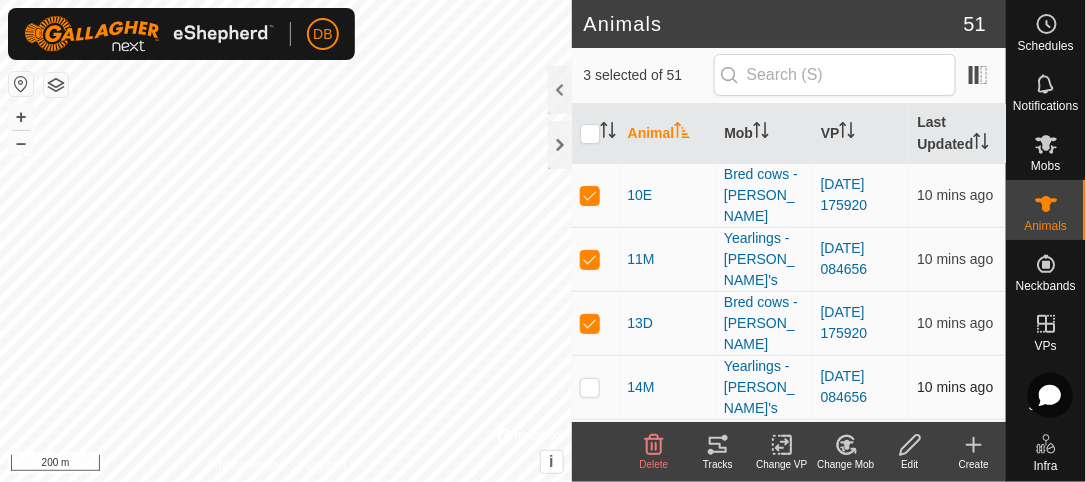 click at bounding box center [590, 387] 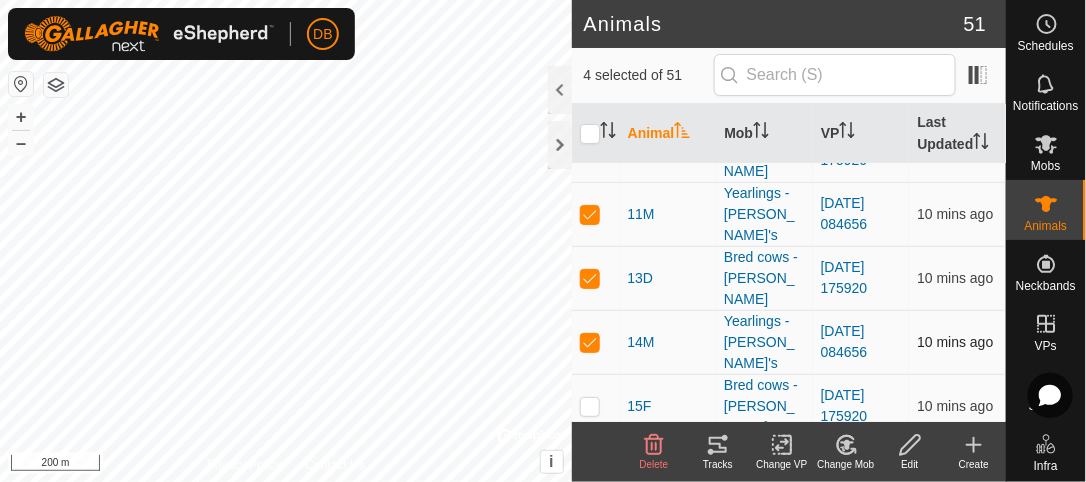 scroll, scrollTop: 67, scrollLeft: 0, axis: vertical 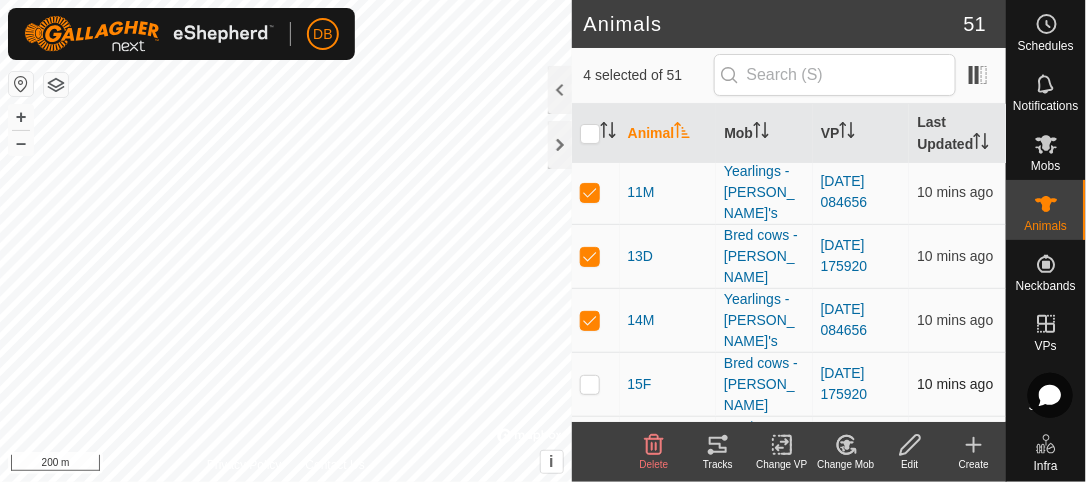 click at bounding box center (590, 384) 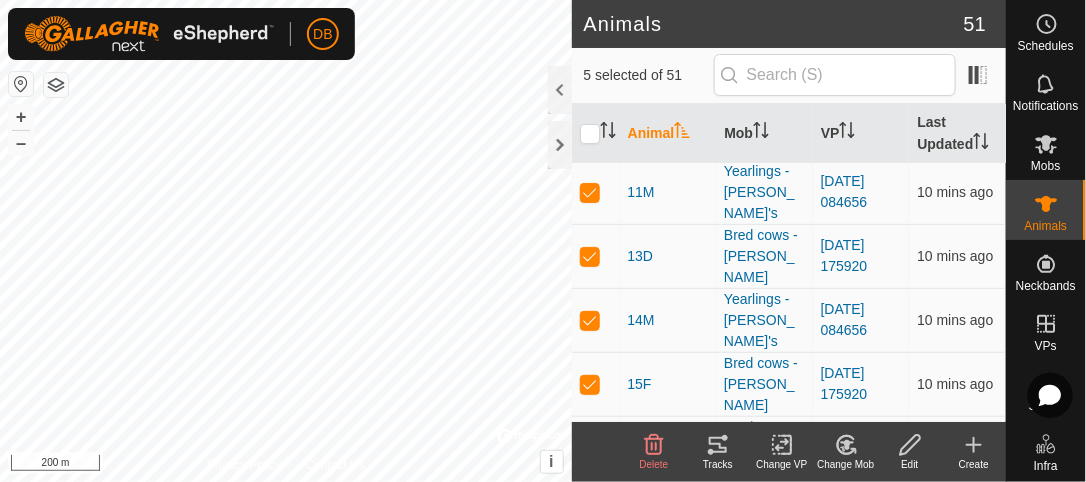 click at bounding box center (590, 448) 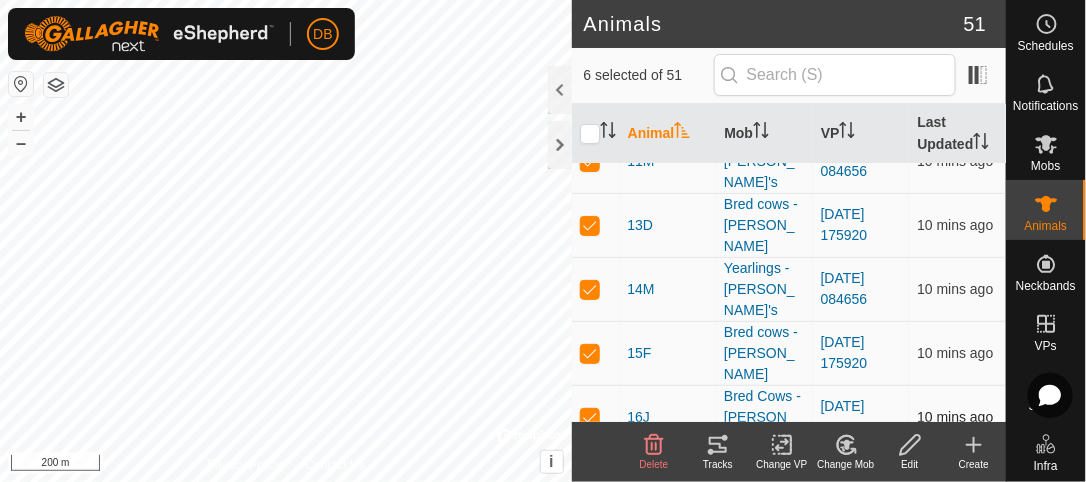 scroll, scrollTop: 135, scrollLeft: 0, axis: vertical 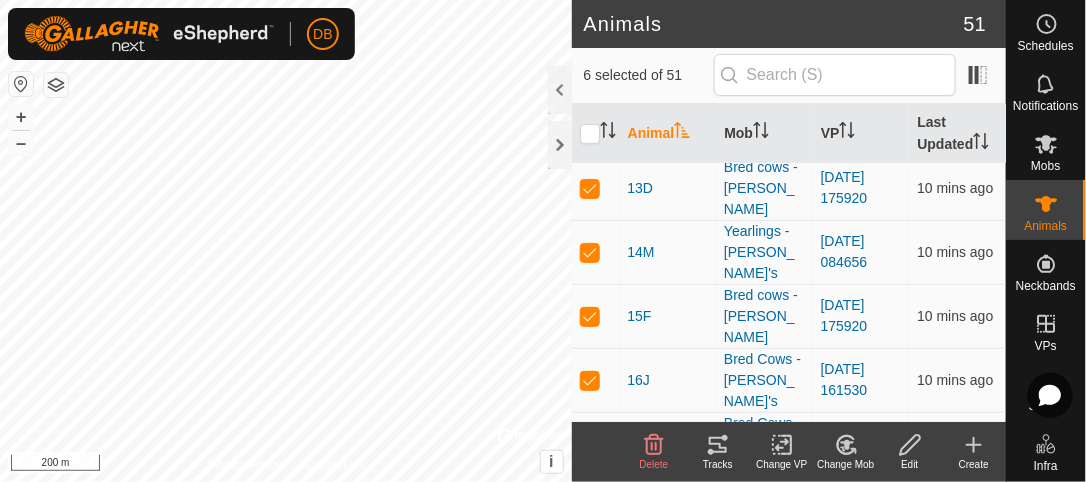 click at bounding box center (590, 444) 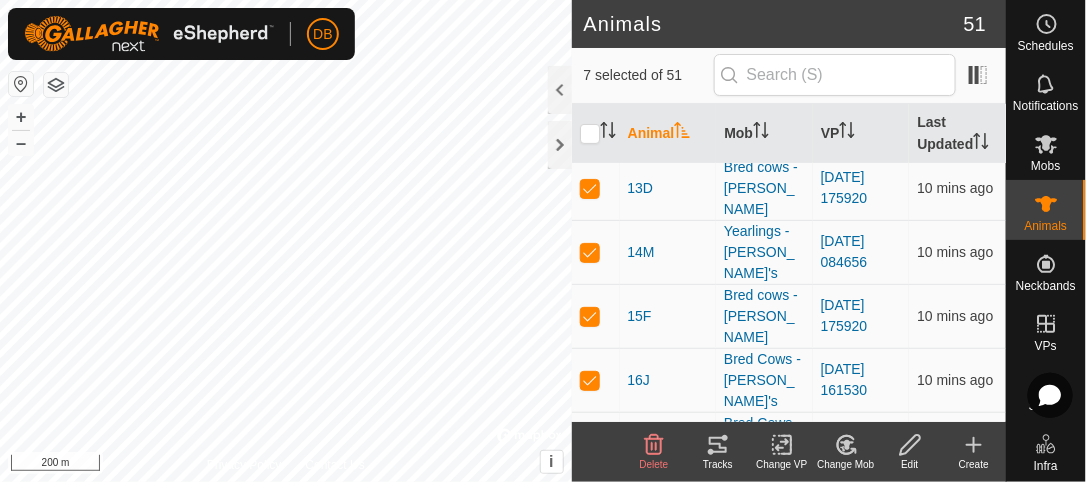 click at bounding box center [590, 508] 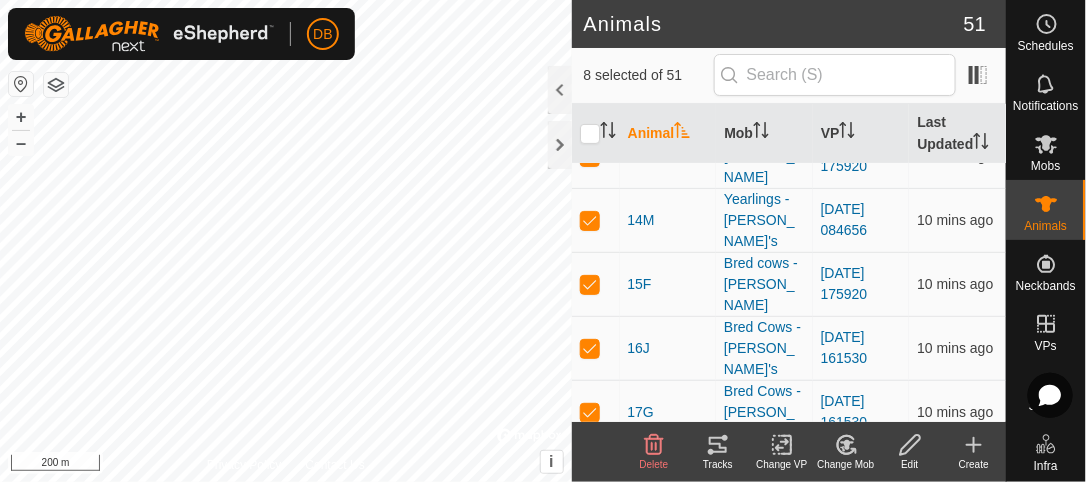 scroll, scrollTop: 167, scrollLeft: 0, axis: vertical 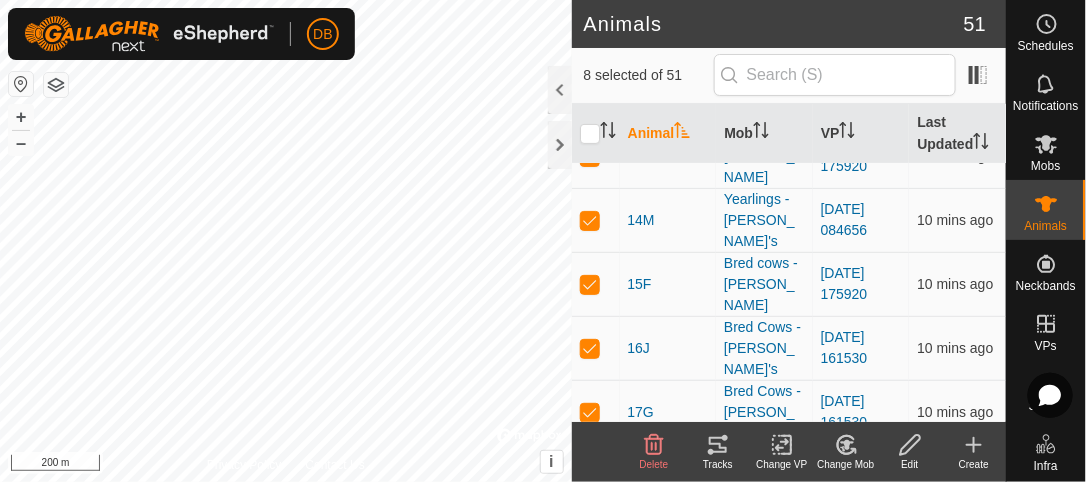 click at bounding box center (590, 540) 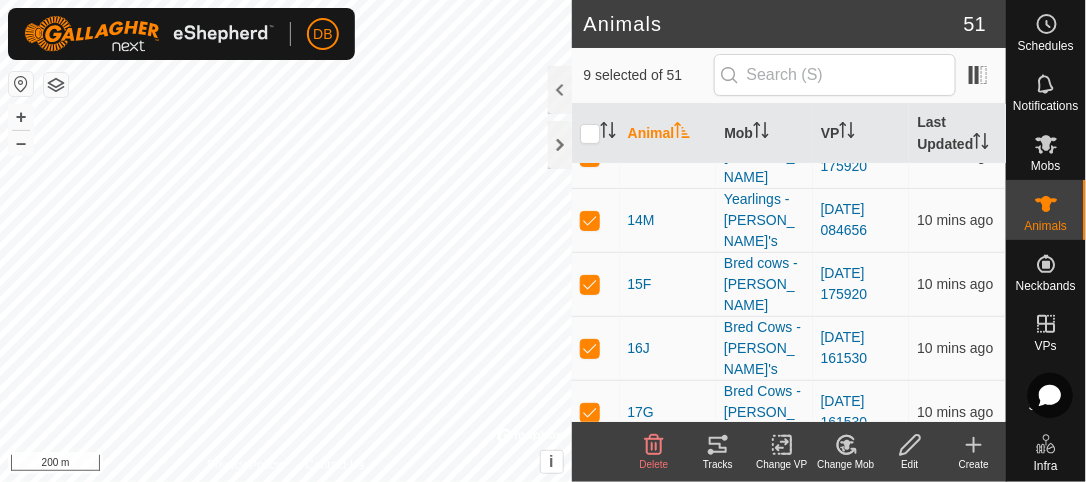 click at bounding box center (590, 604) 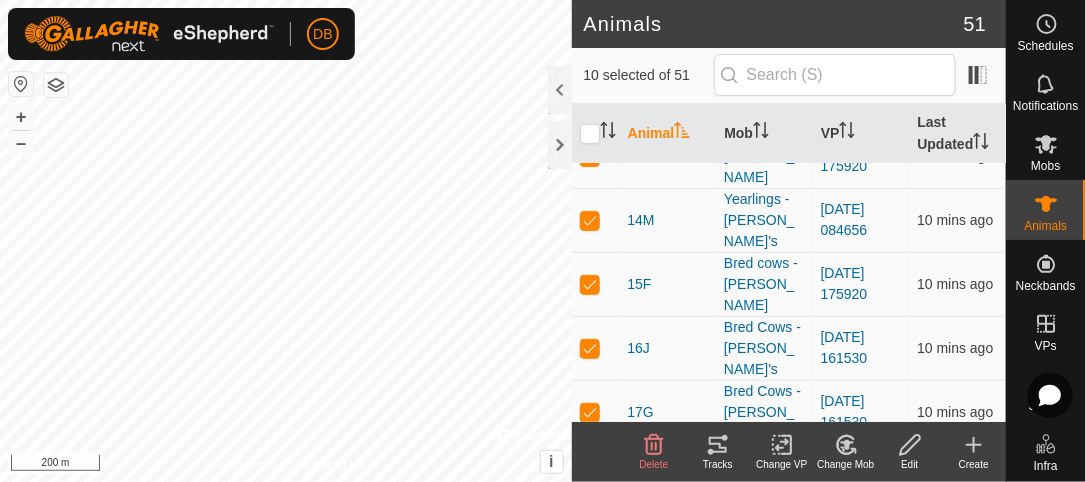 click 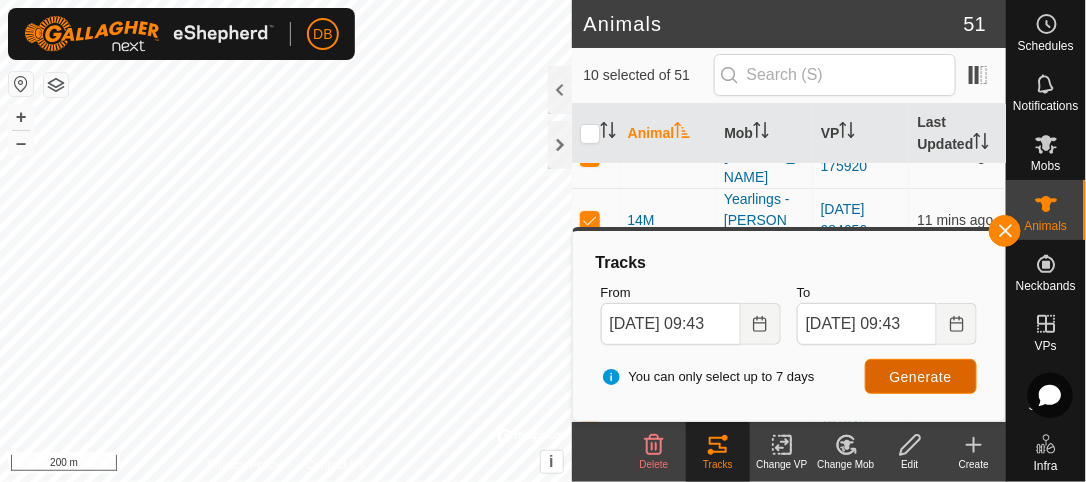 click on "Generate" at bounding box center [921, 377] 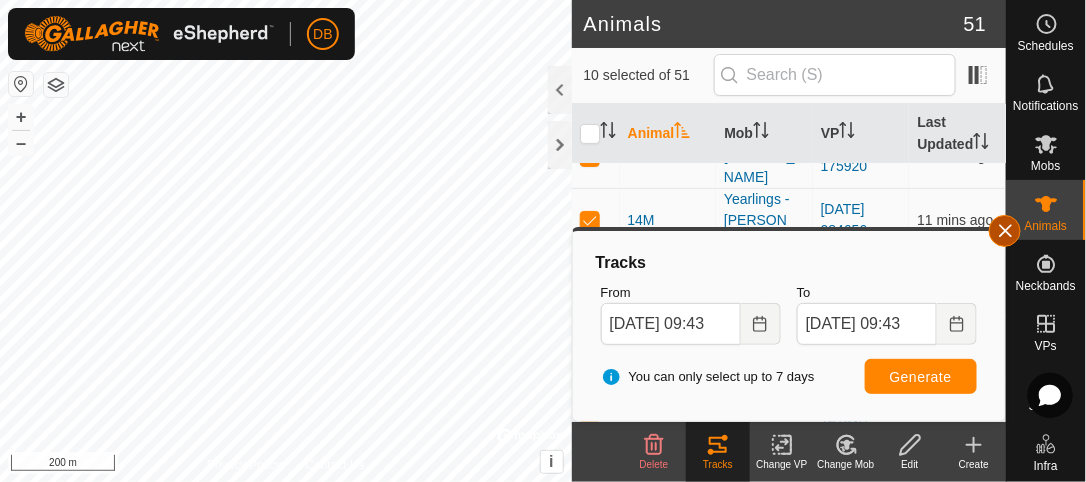 click at bounding box center (1005, 231) 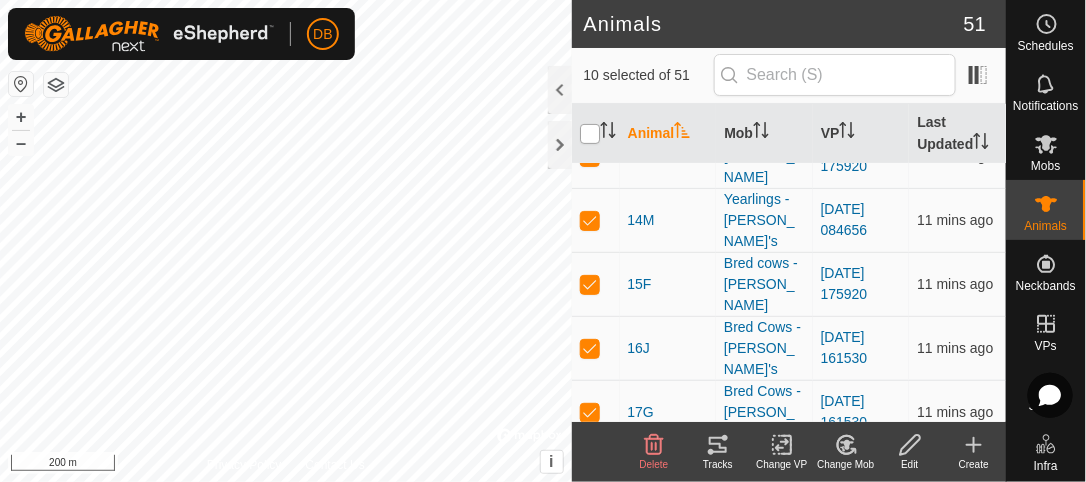 click at bounding box center (590, 134) 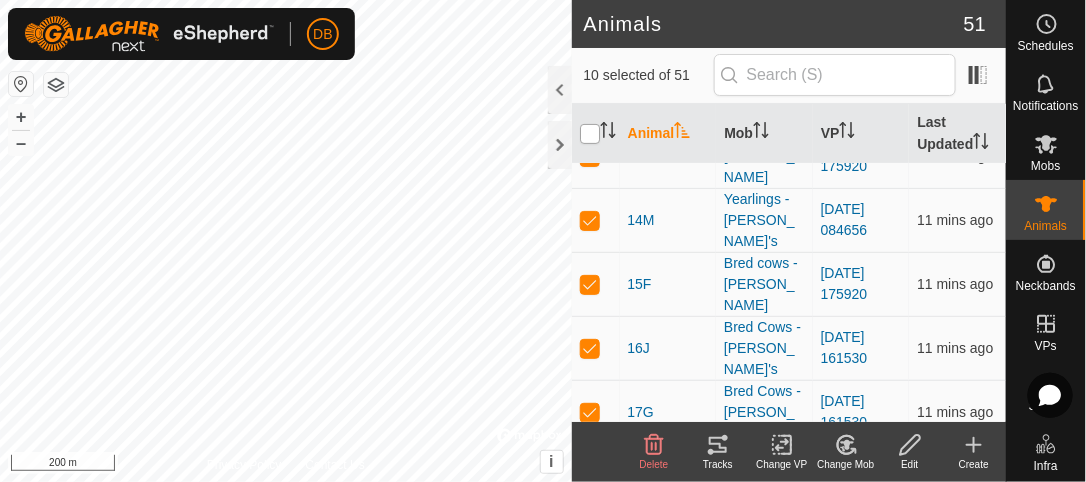 checkbox on "true" 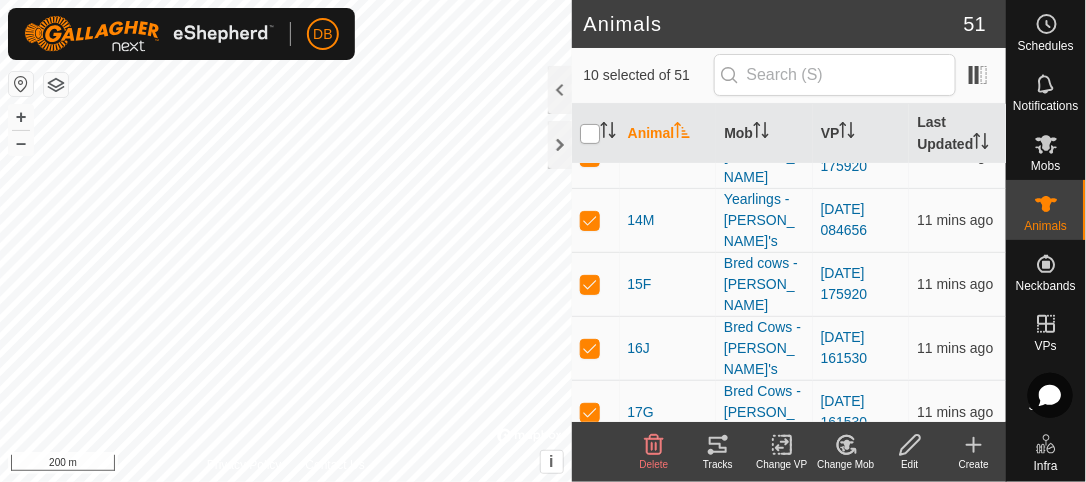 checkbox on "true" 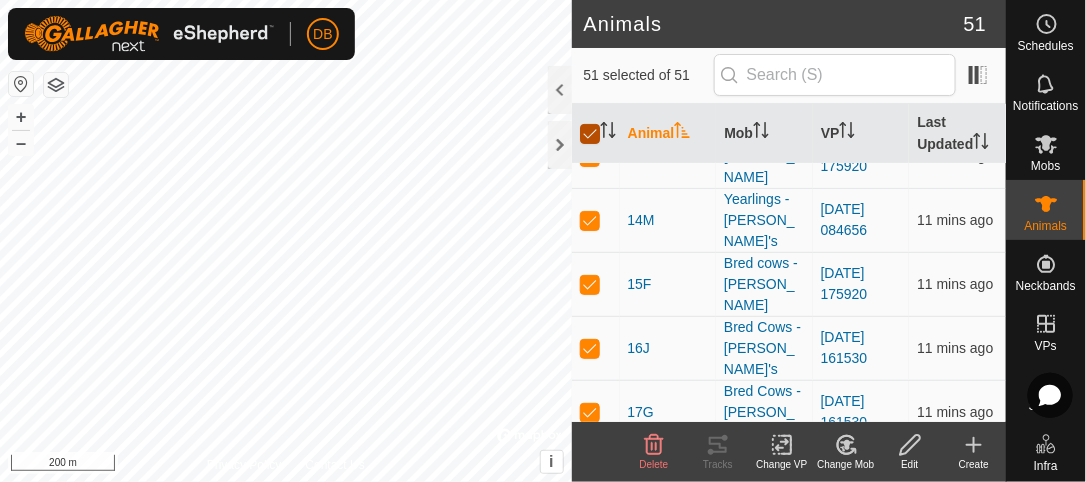 click at bounding box center (590, 134) 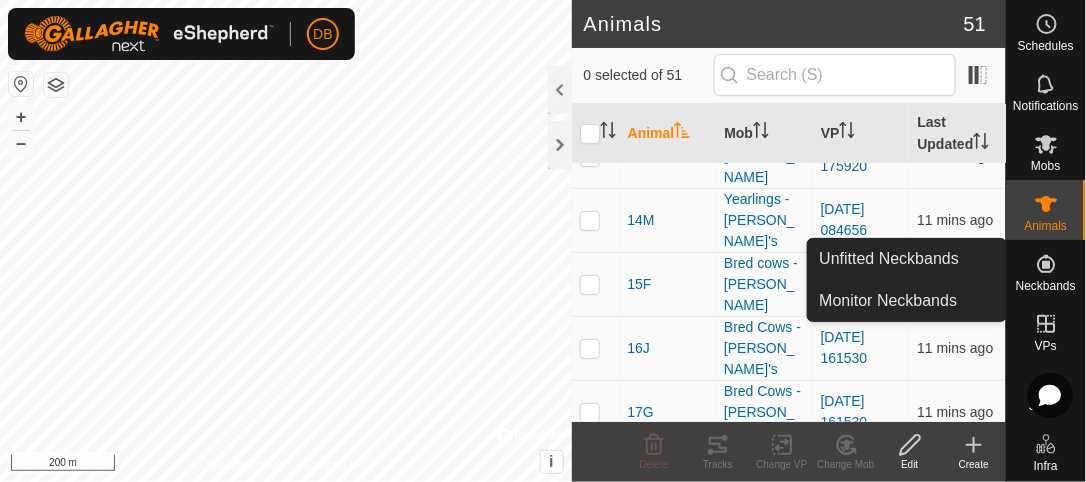 click 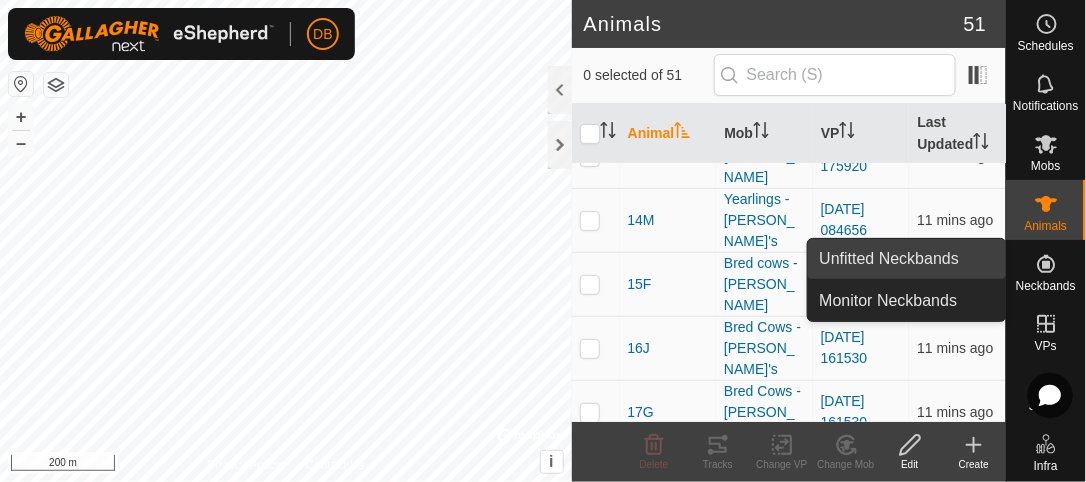drag, startPoint x: 995, startPoint y: 265, endPoint x: 943, endPoint y: 265, distance: 52 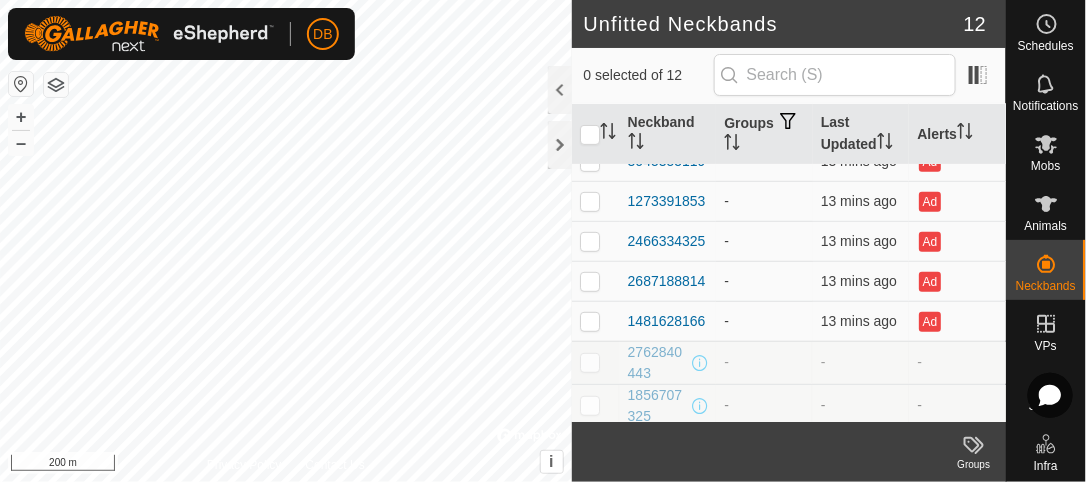 scroll, scrollTop: 230, scrollLeft: 0, axis: vertical 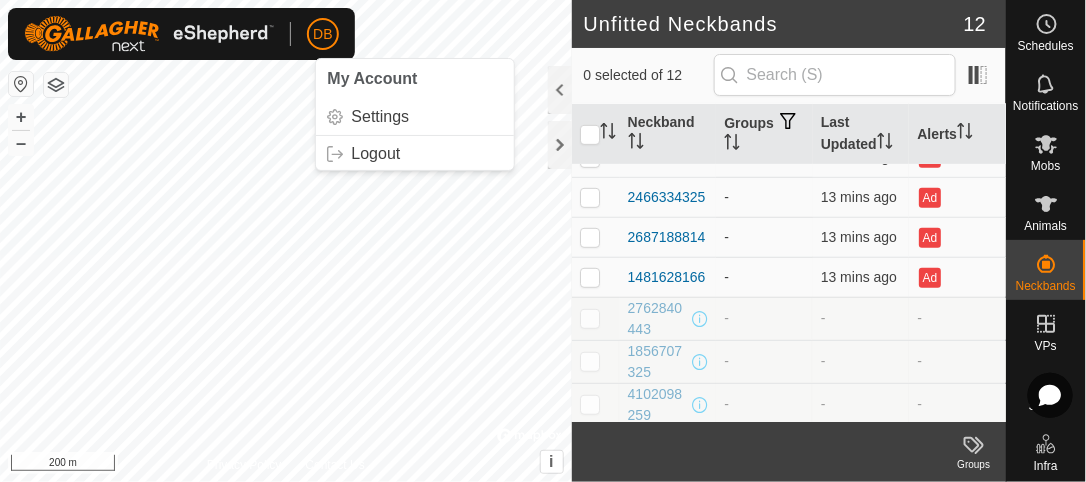click on "DB" 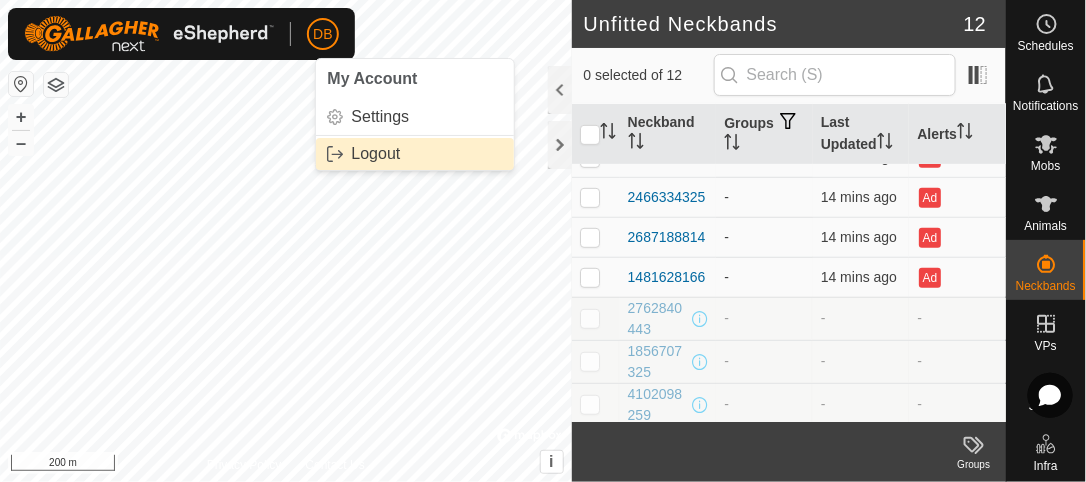 click on "Logout" at bounding box center [415, 154] 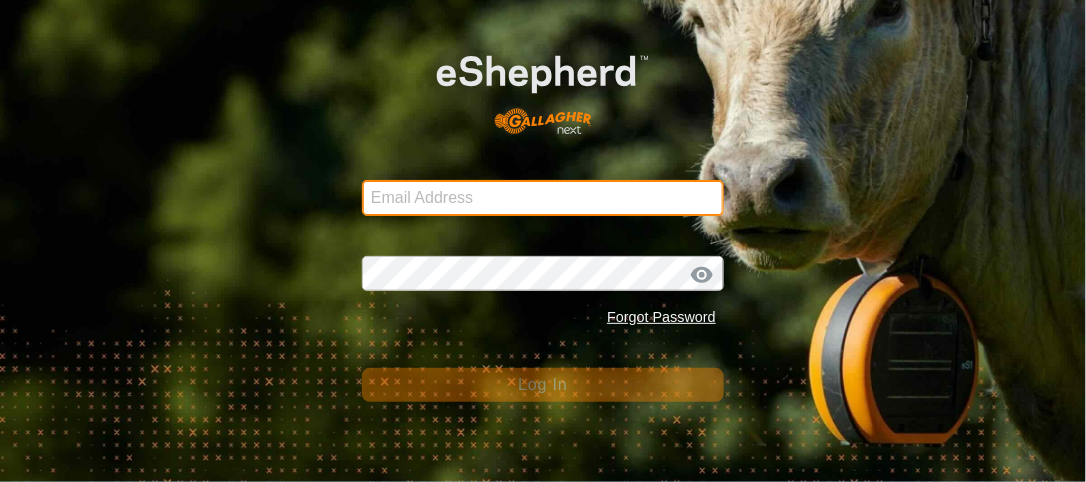 type on "[EMAIL_ADDRESS][DOMAIN_NAME]" 